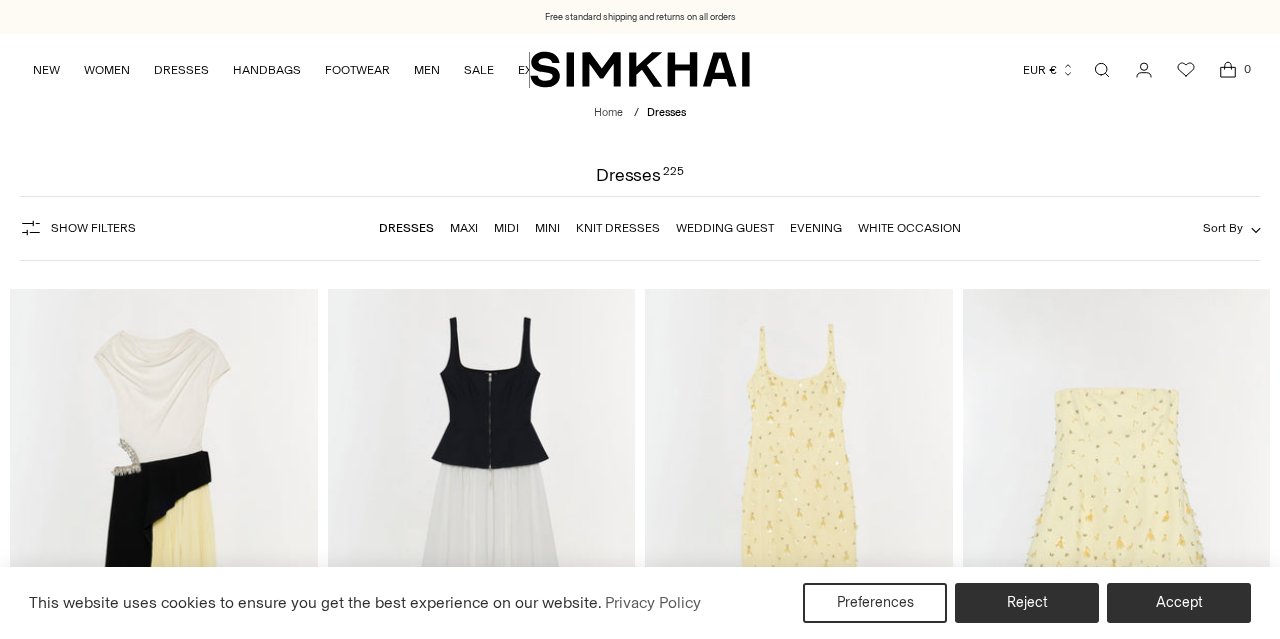 scroll, scrollTop: 0, scrollLeft: 0, axis: both 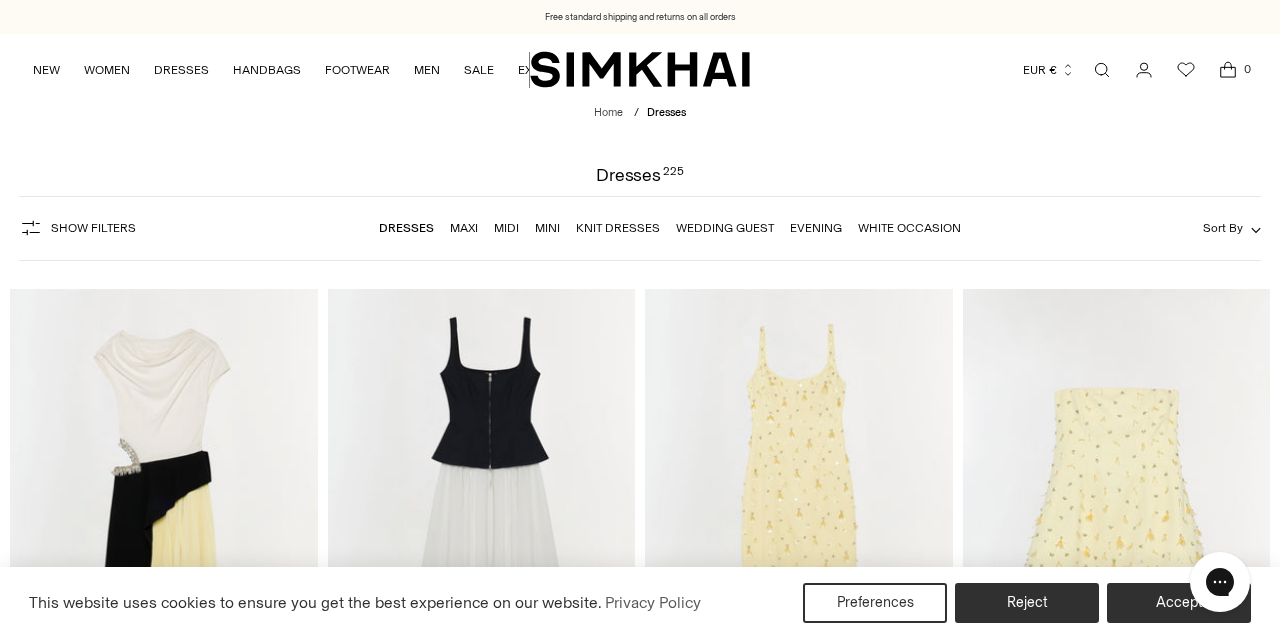 click on "Maxi" at bounding box center (464, 228) 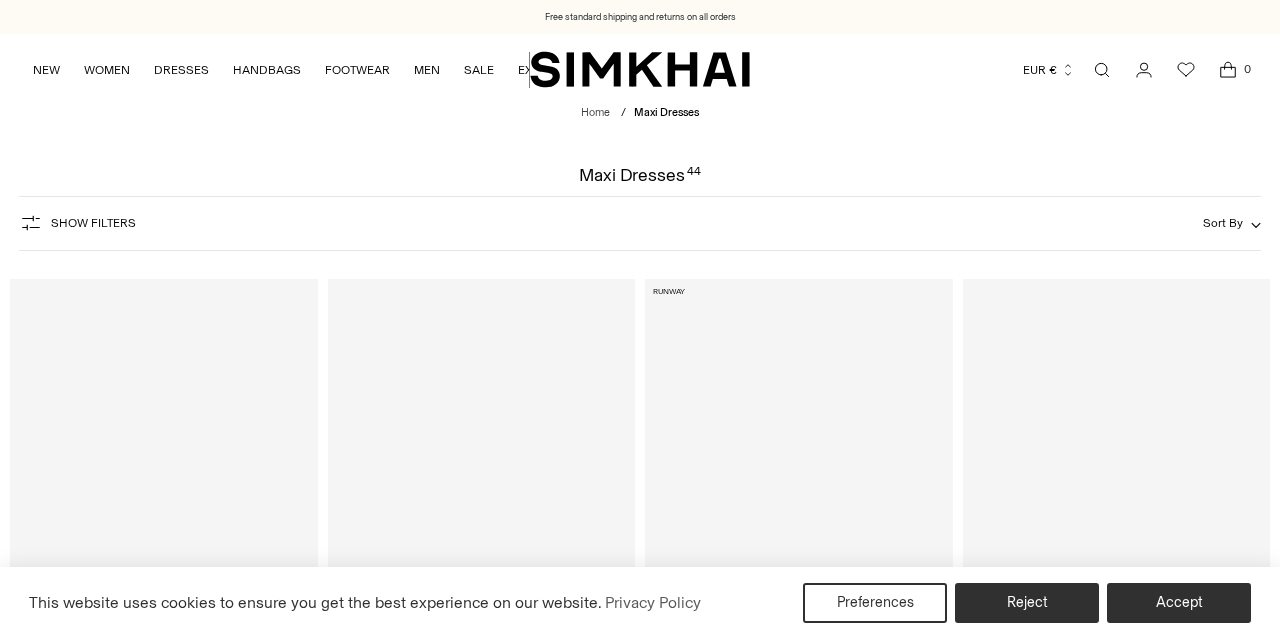 scroll, scrollTop: 0, scrollLeft: 0, axis: both 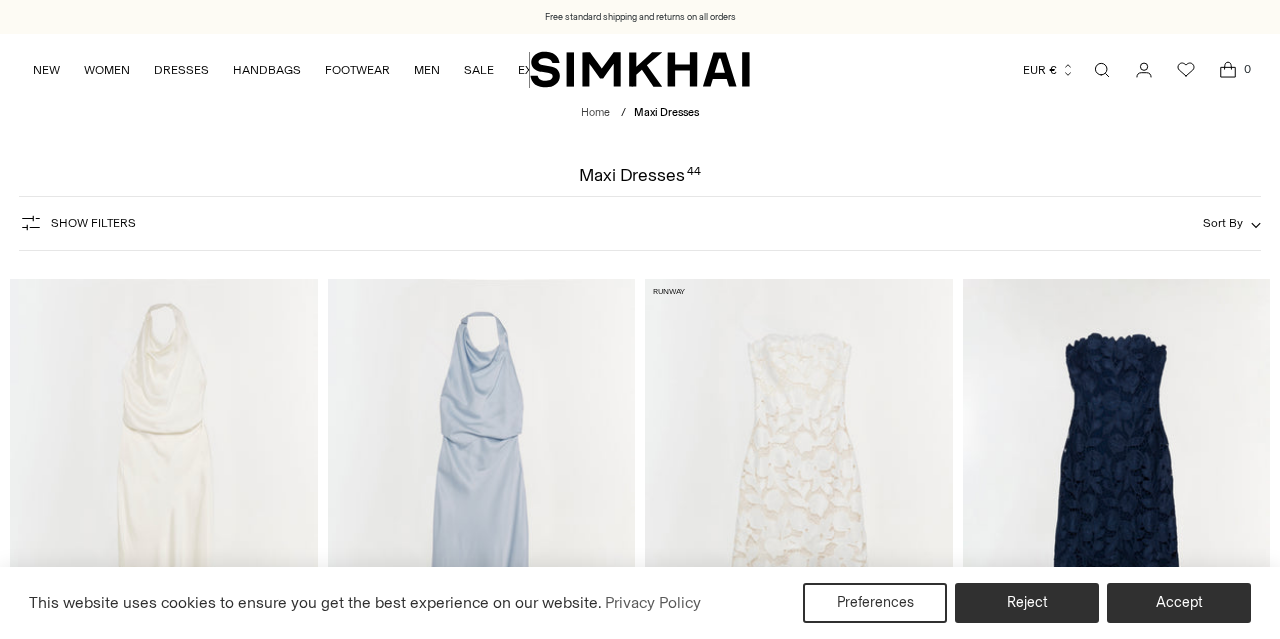 click on "Sort By" at bounding box center [1223, 223] 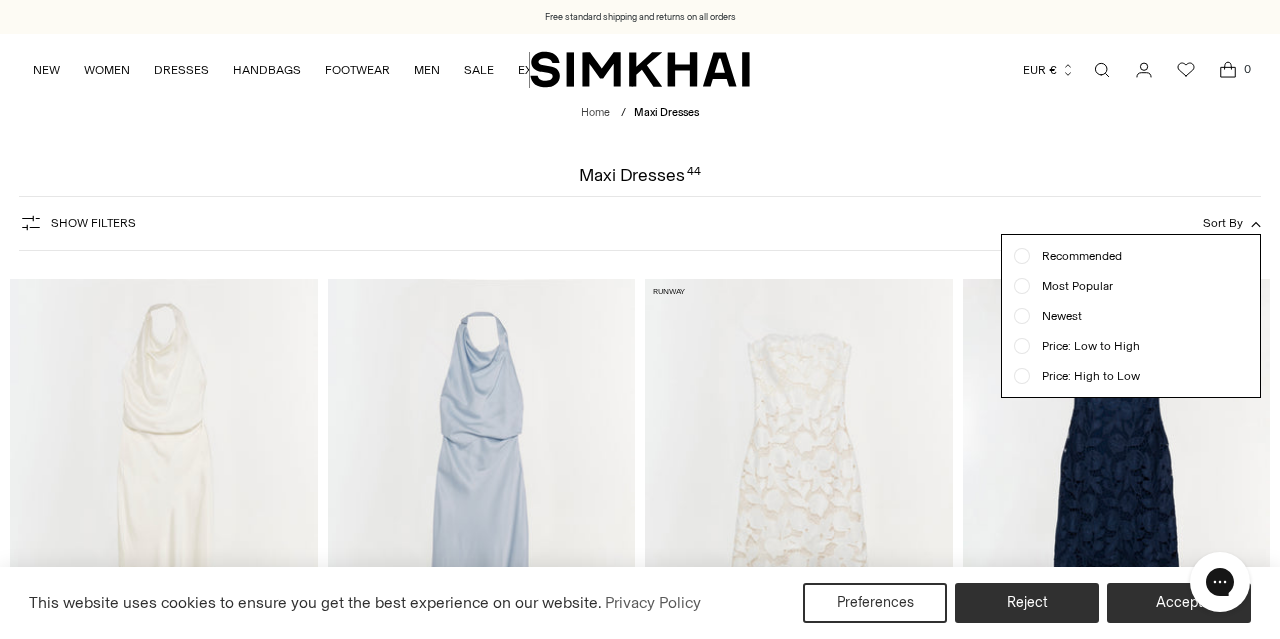 scroll, scrollTop: 0, scrollLeft: 0, axis: both 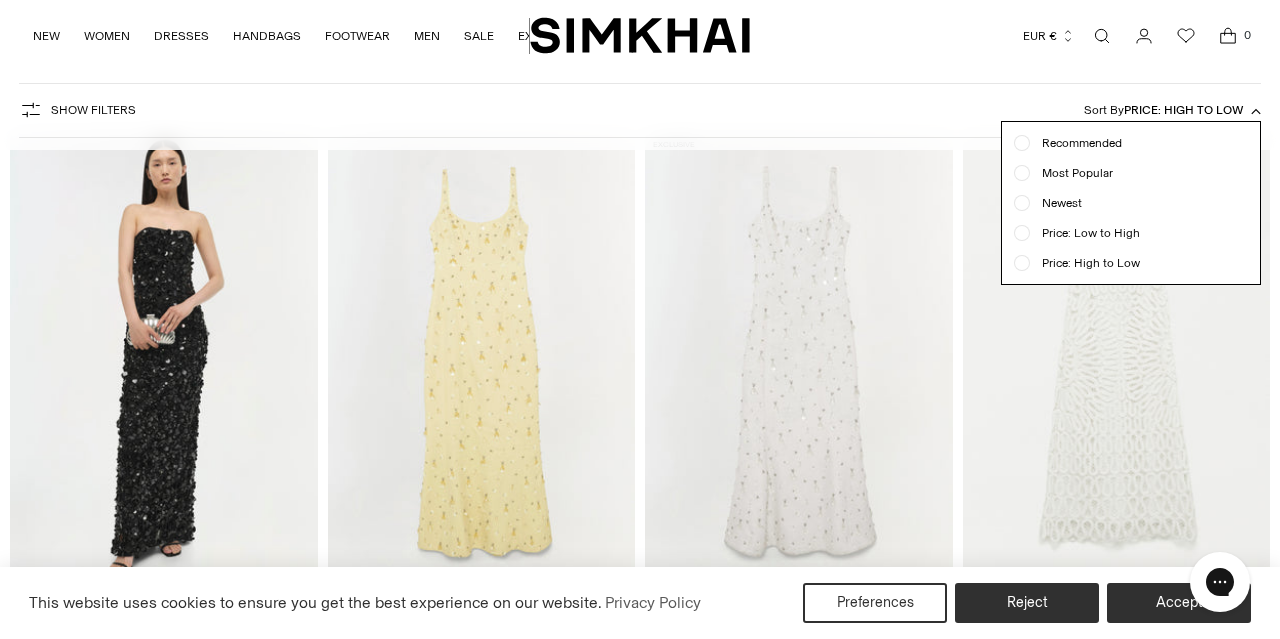 click on "Show Filters
Show Filters
Sort By  Price: High to Low
Recommended
Most Popular
Newest" at bounding box center [640, 110] 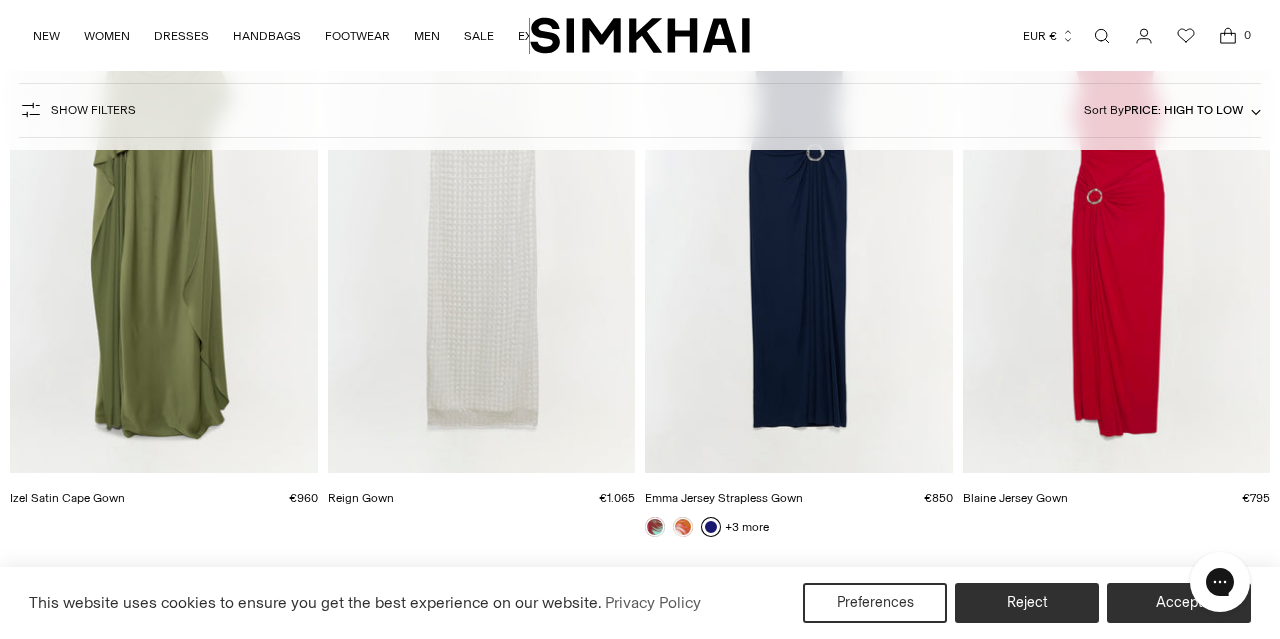 scroll, scrollTop: 1965, scrollLeft: 0, axis: vertical 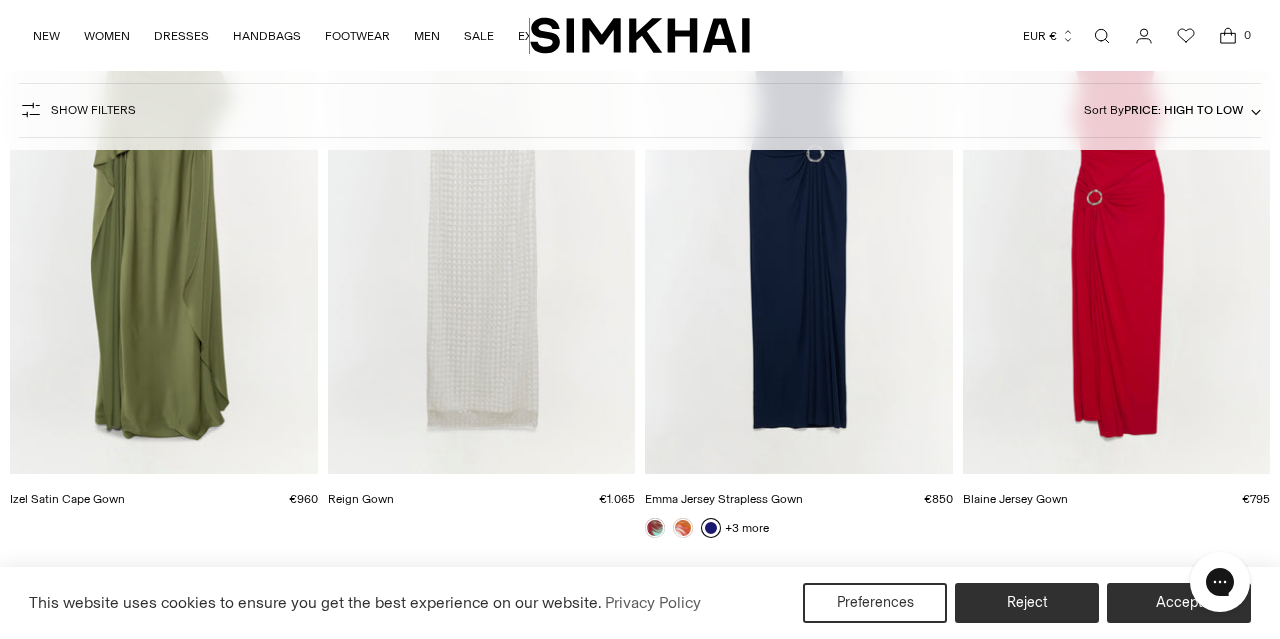 click at bounding box center [0, 0] 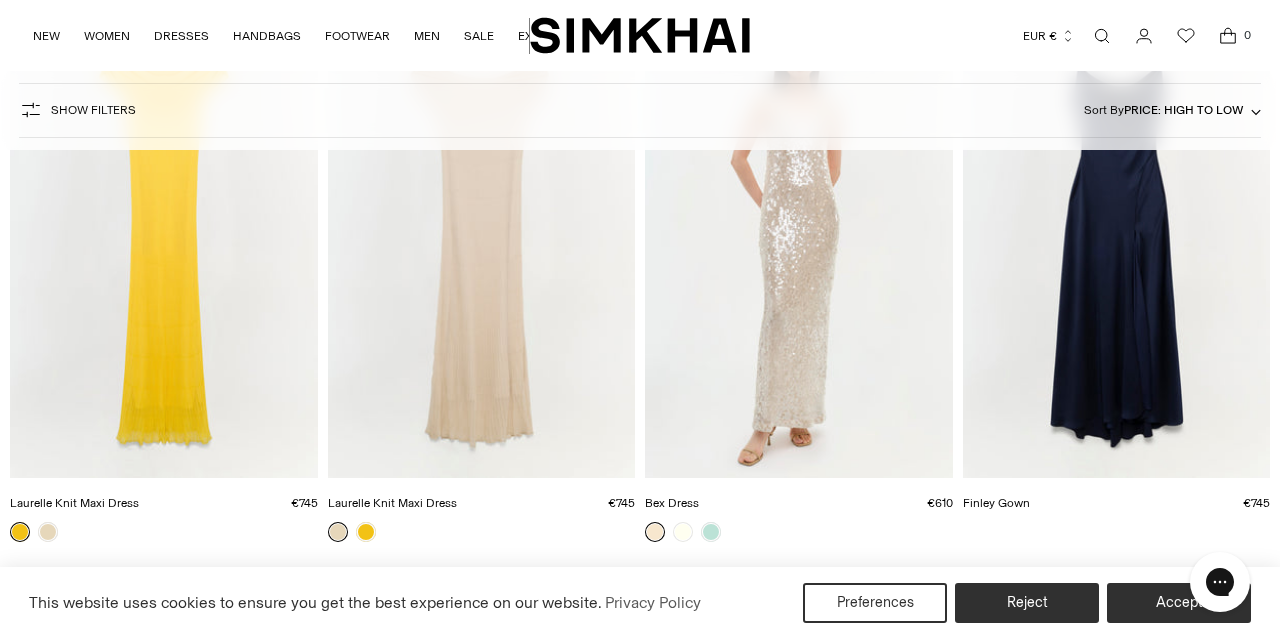 scroll, scrollTop: 4819, scrollLeft: 0, axis: vertical 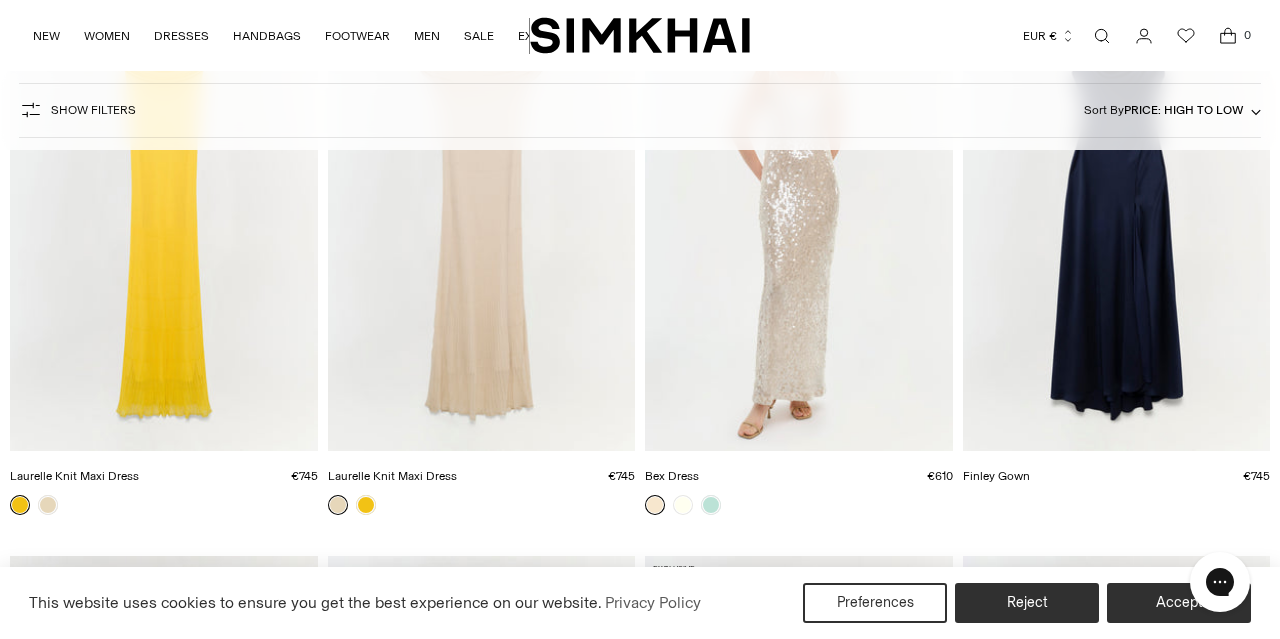 click at bounding box center (0, 0) 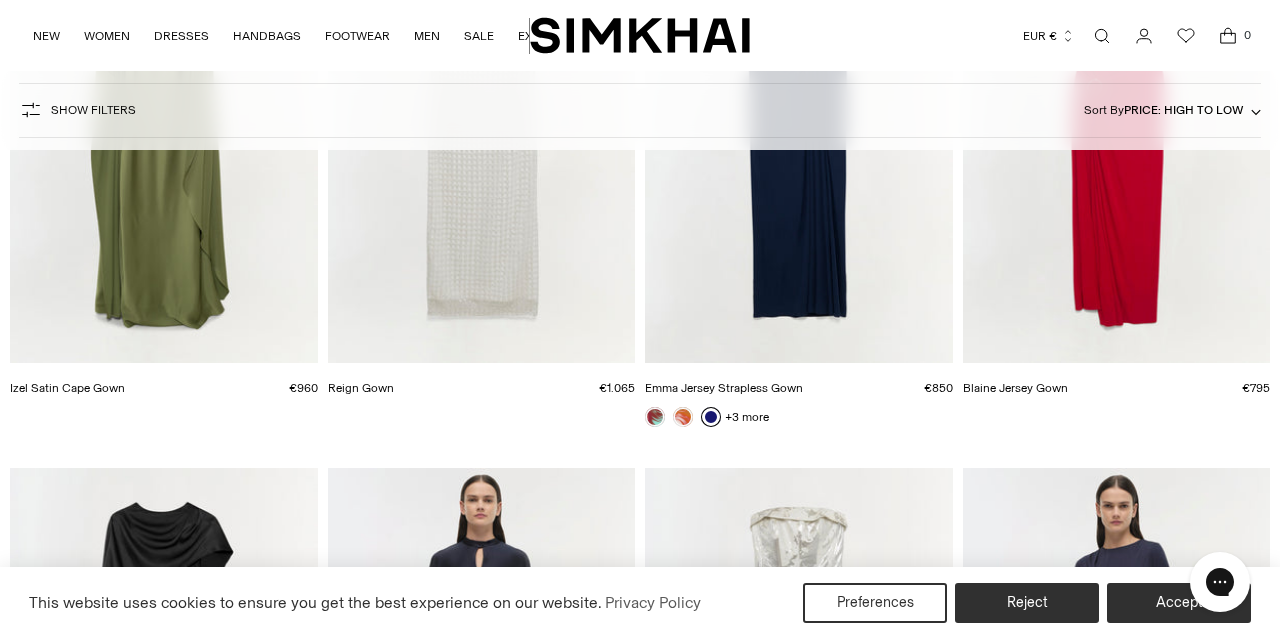 scroll, scrollTop: 1525, scrollLeft: 0, axis: vertical 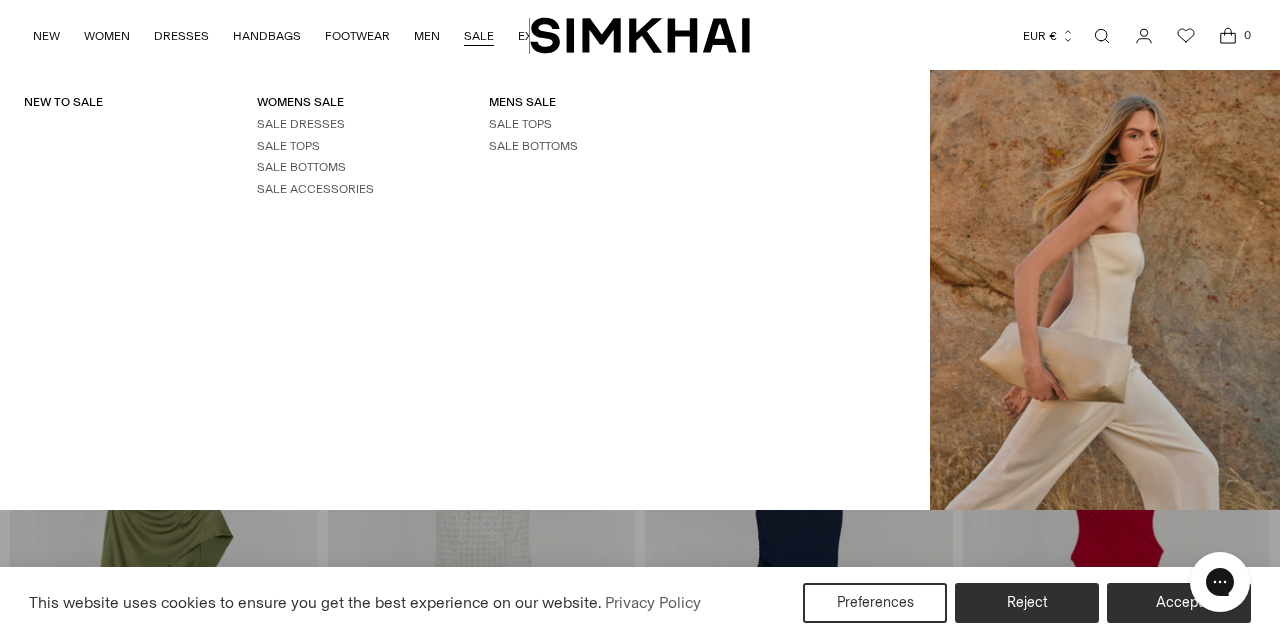 click on "SALE" at bounding box center [479, 36] 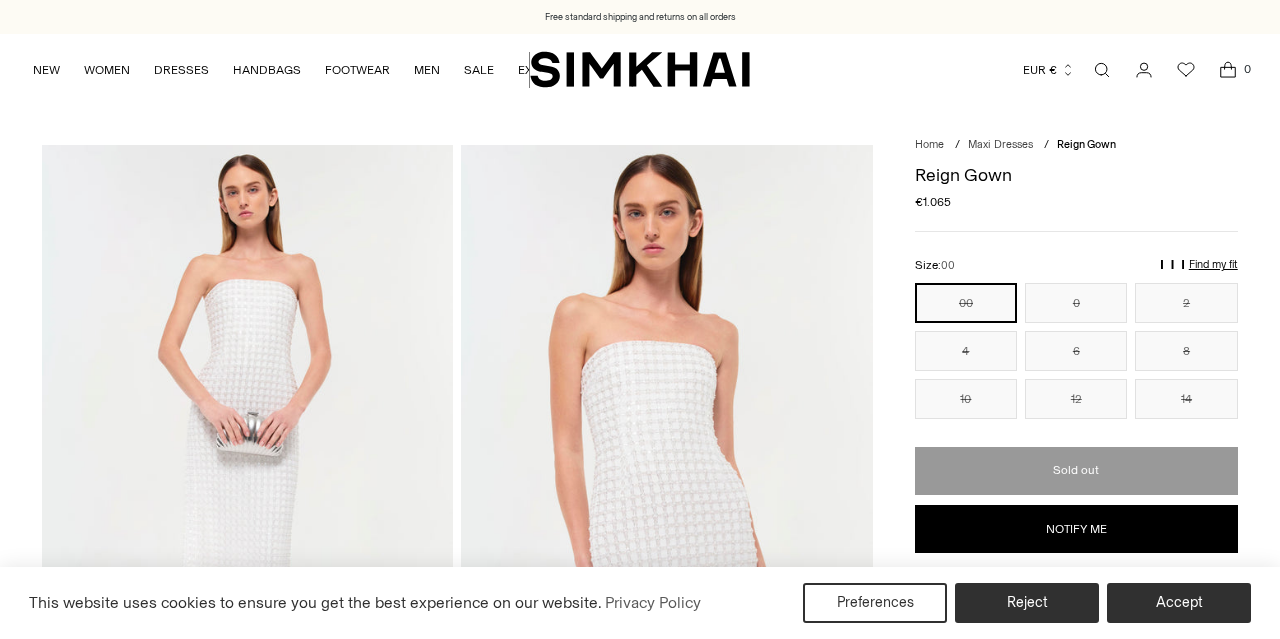 scroll, scrollTop: 0, scrollLeft: 0, axis: both 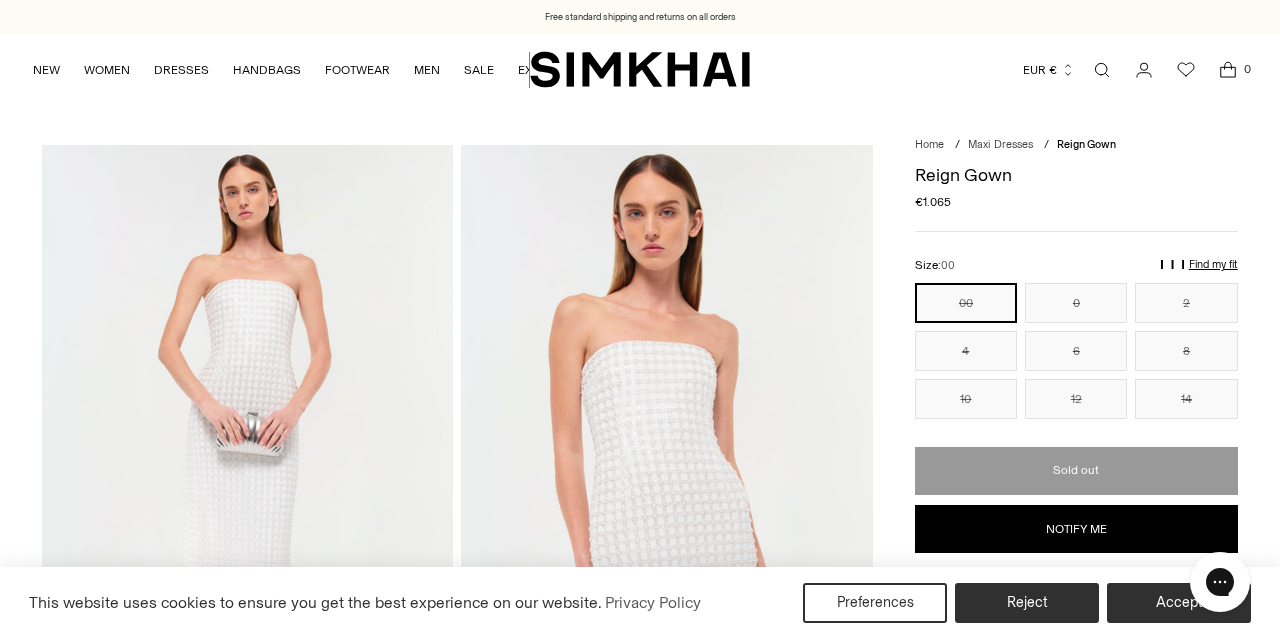 click at bounding box center (666, 453) 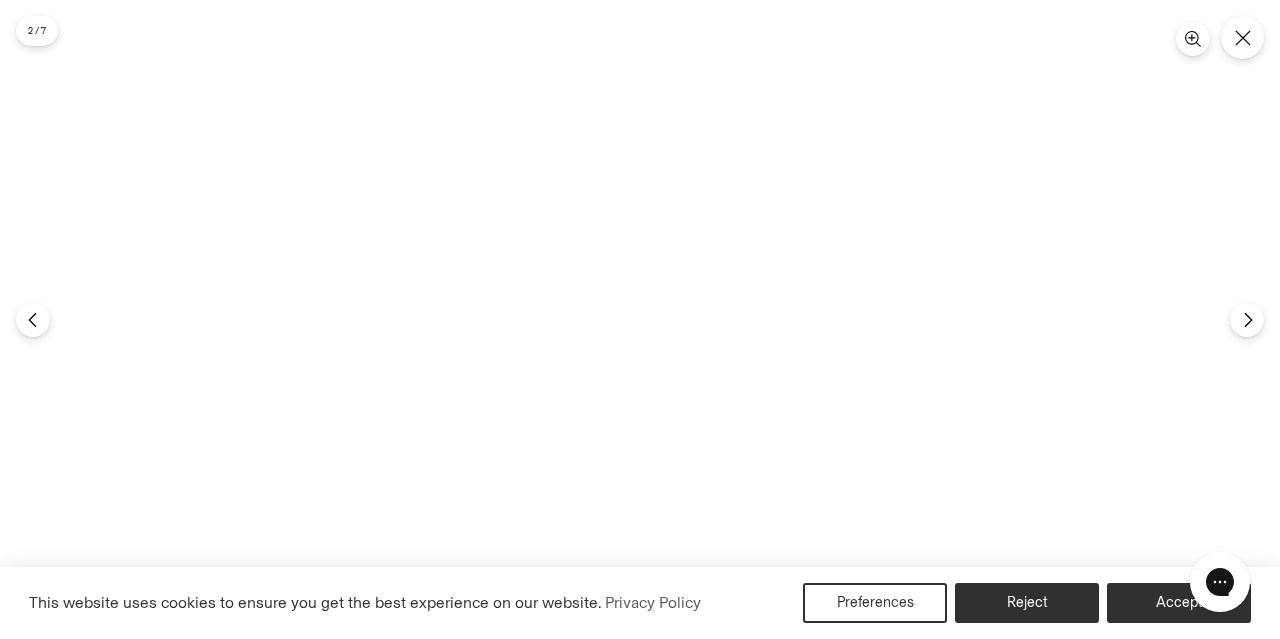 click at bounding box center (640, 319) 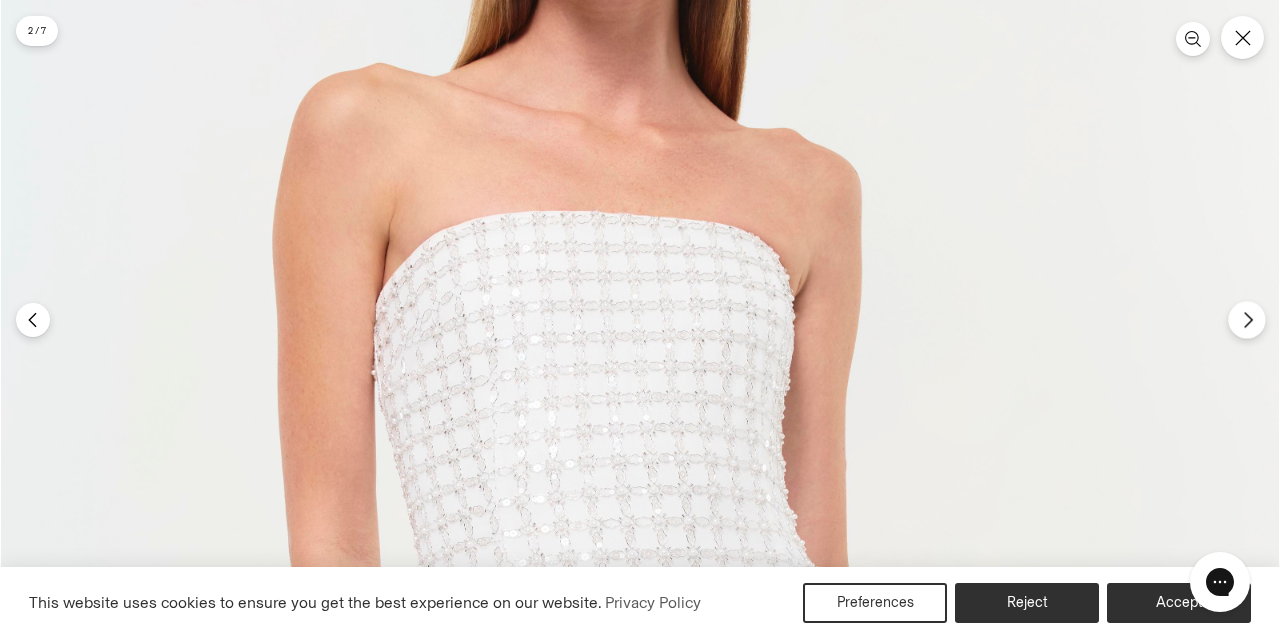 click at bounding box center [1246, 319] 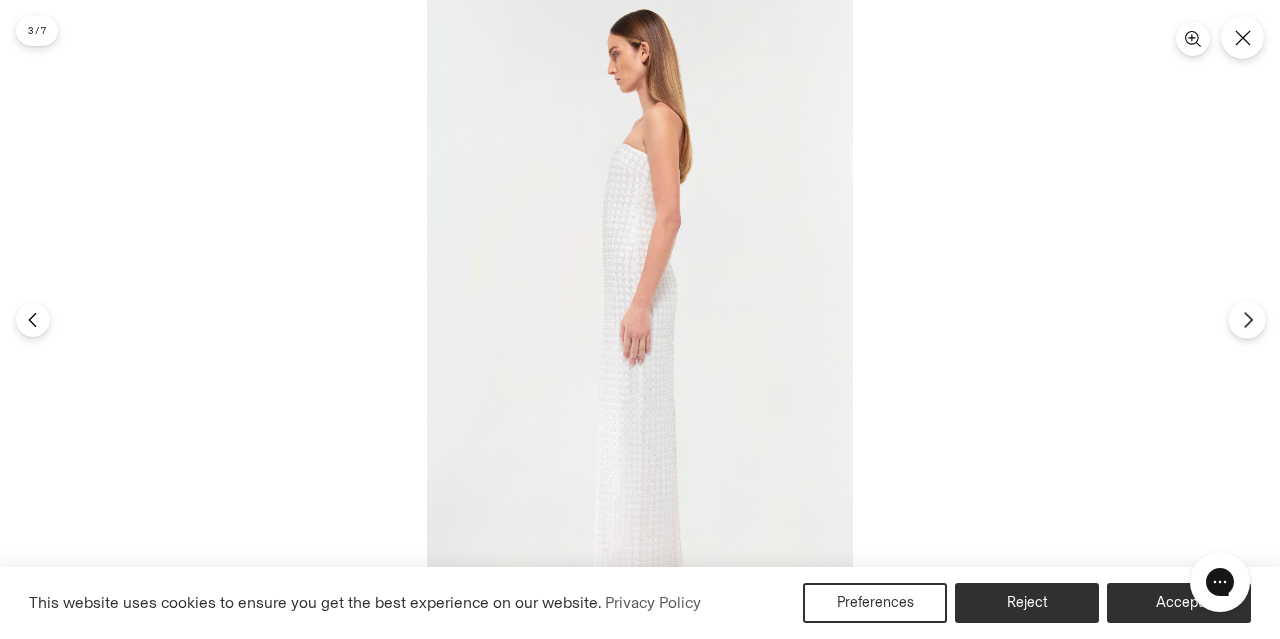 click at bounding box center (1246, 319) 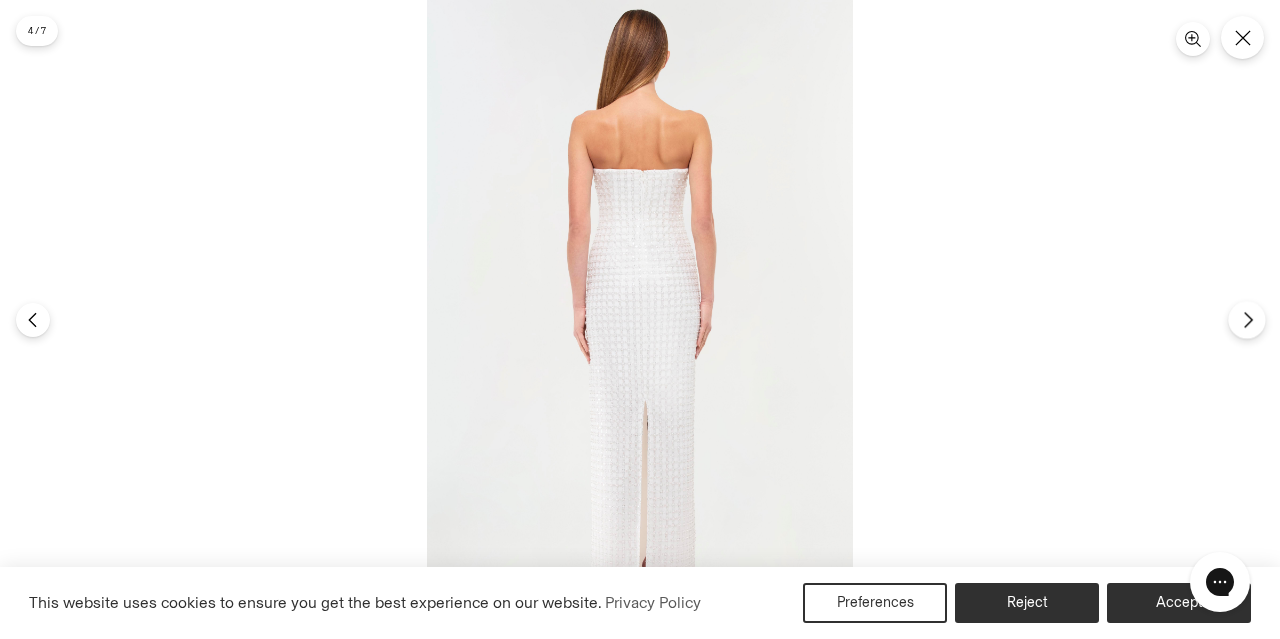 click at bounding box center [1246, 319] 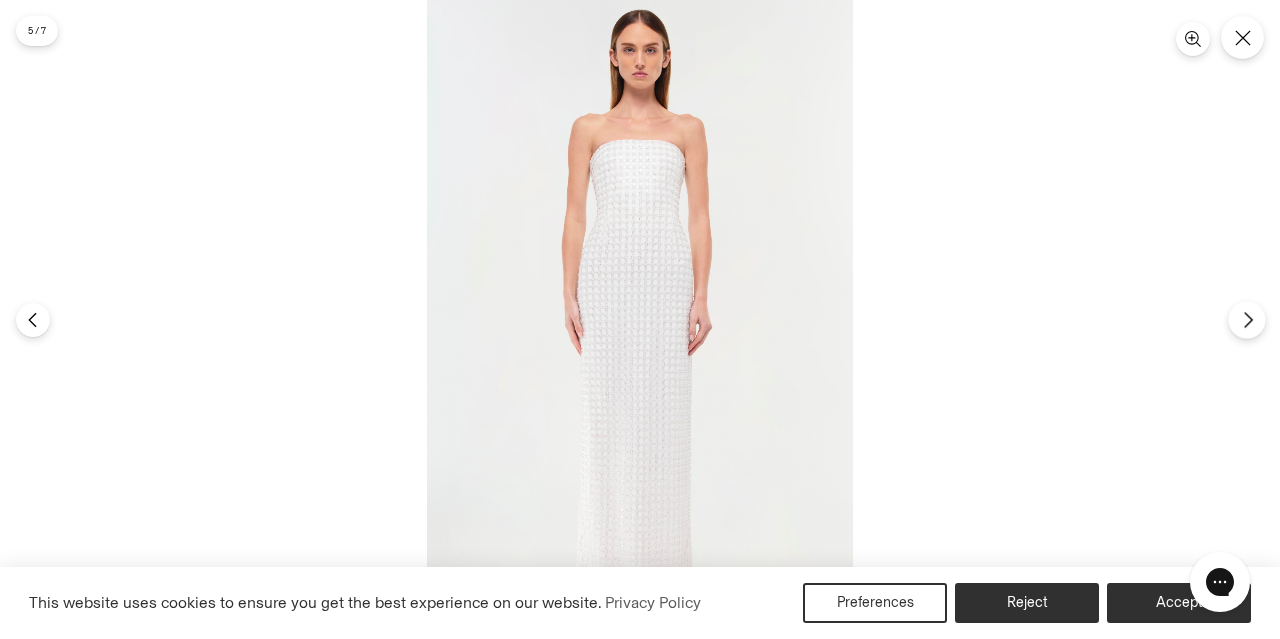 click at bounding box center (1246, 319) 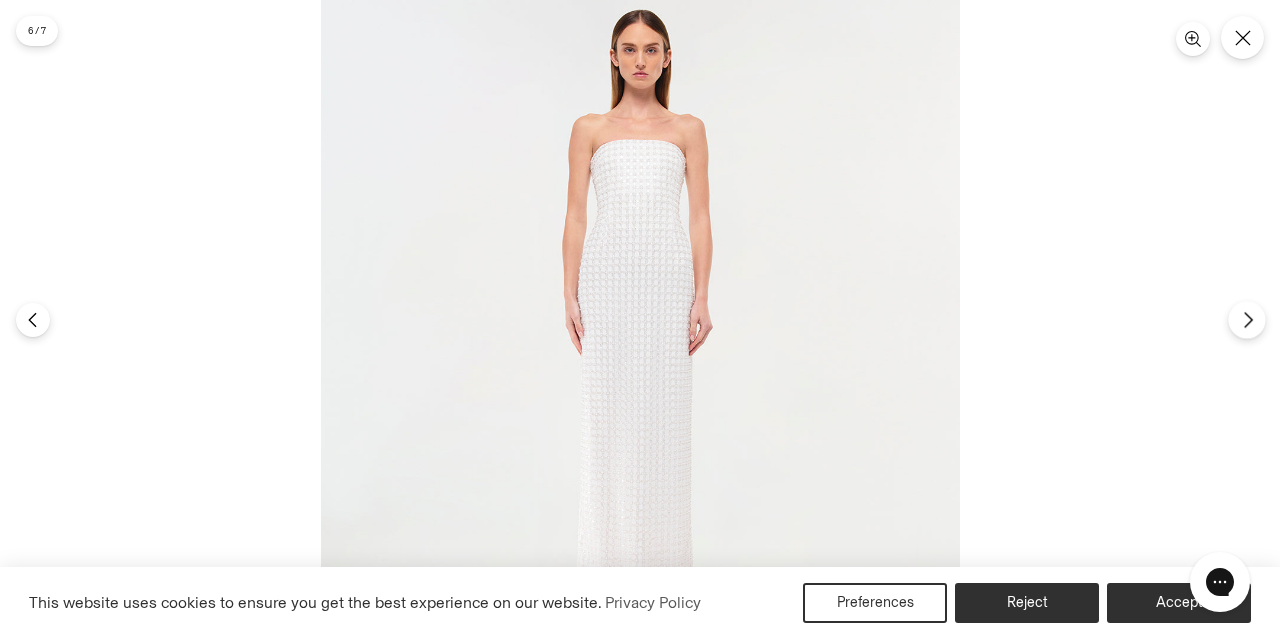 click at bounding box center [1246, 319] 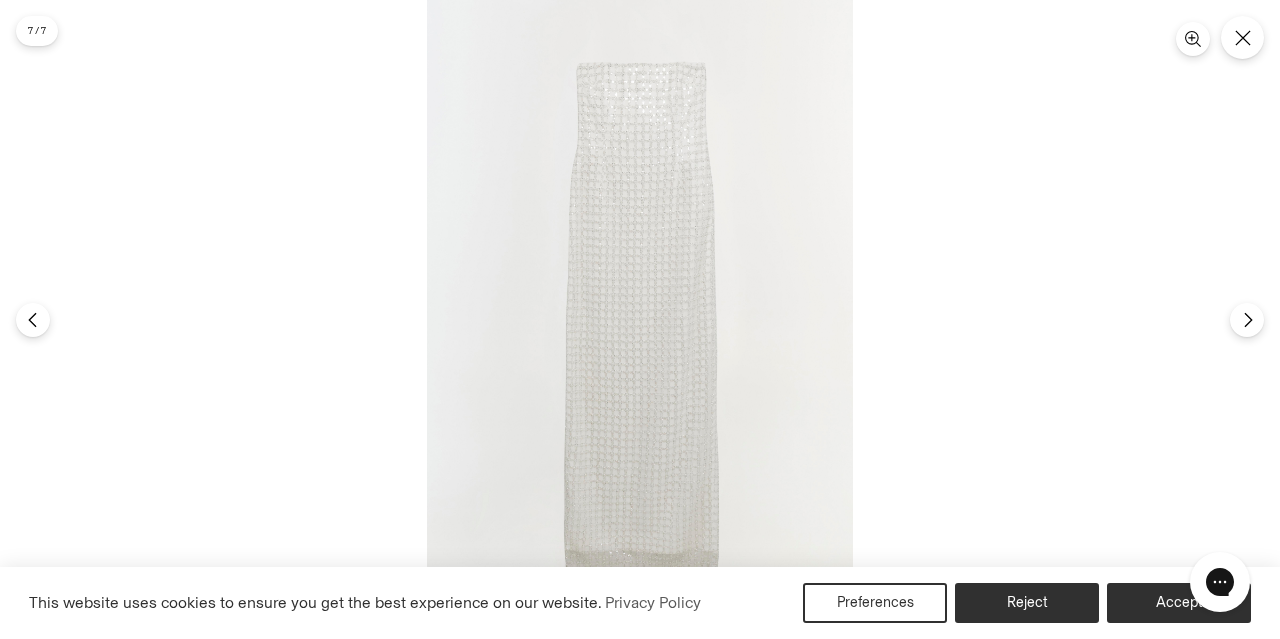 click at bounding box center [640, 319] 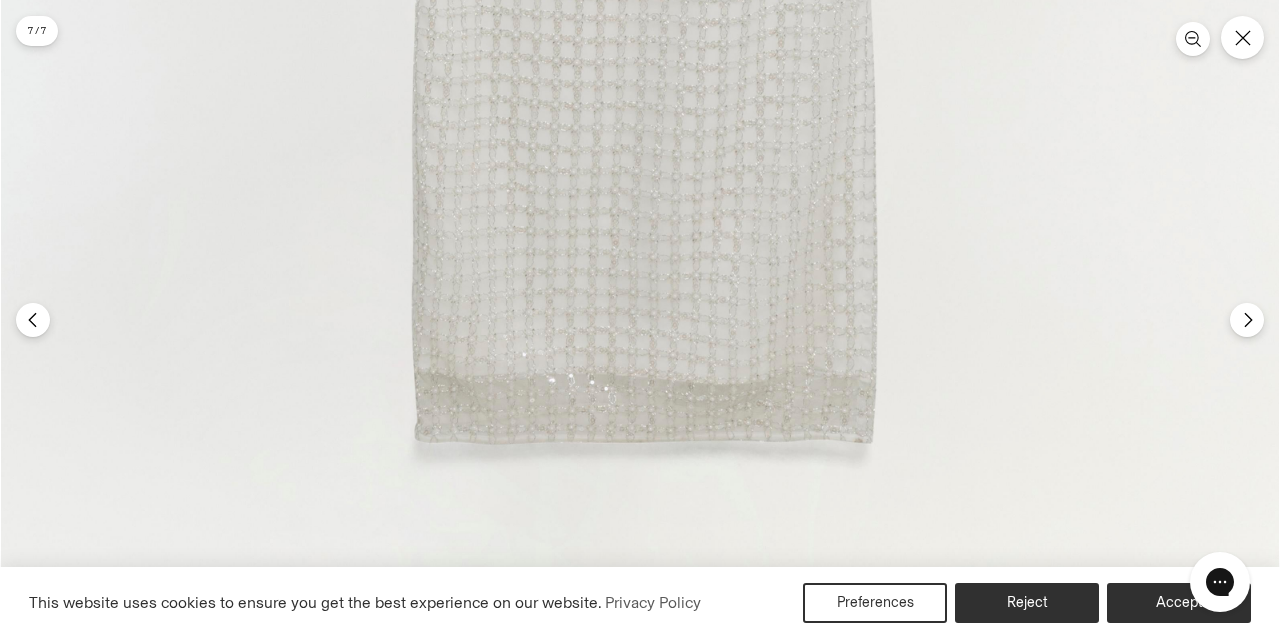 click at bounding box center [640, -320] 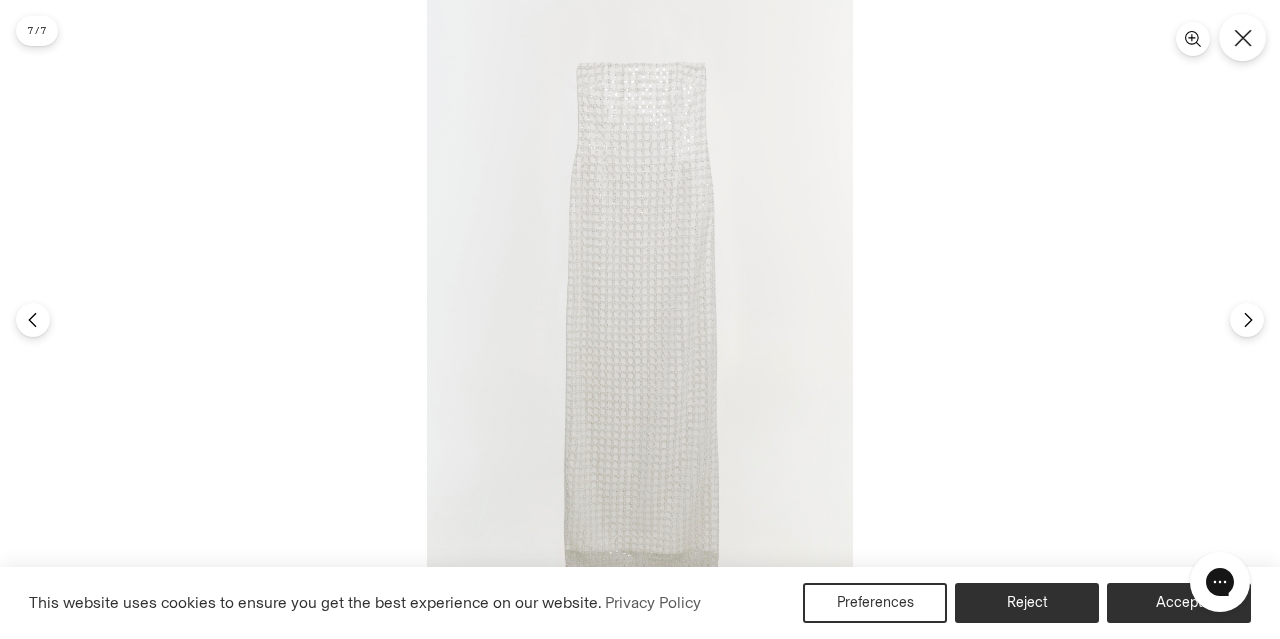 click 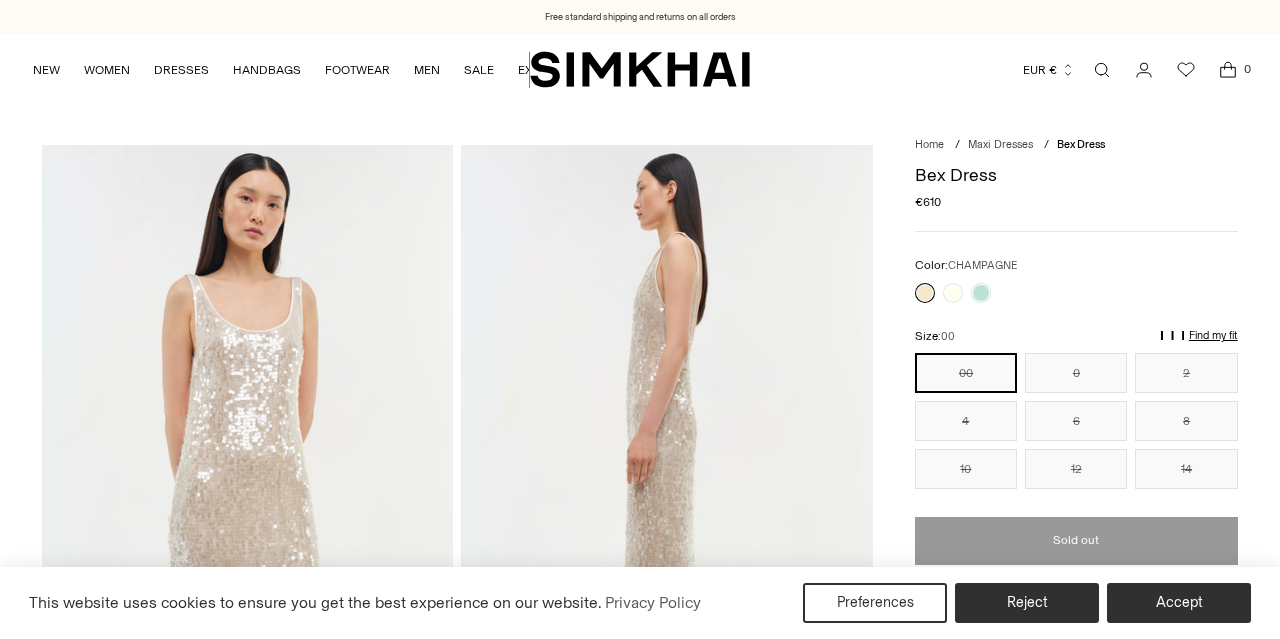 scroll, scrollTop: 0, scrollLeft: 0, axis: both 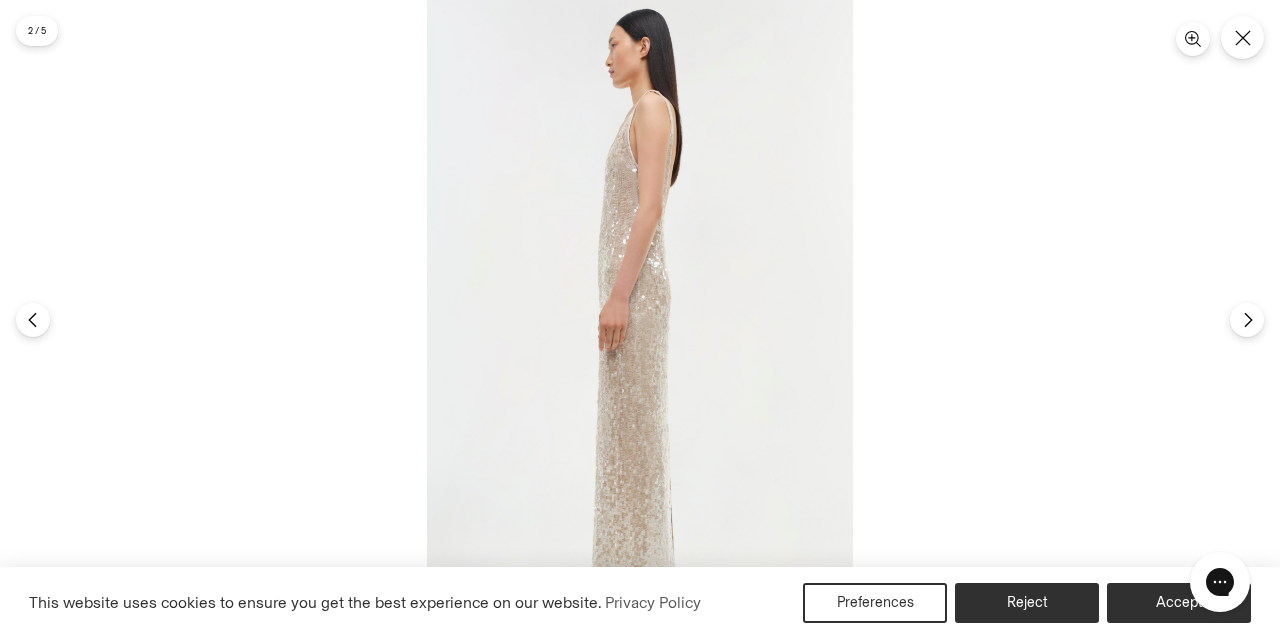 click at bounding box center (640, 319) 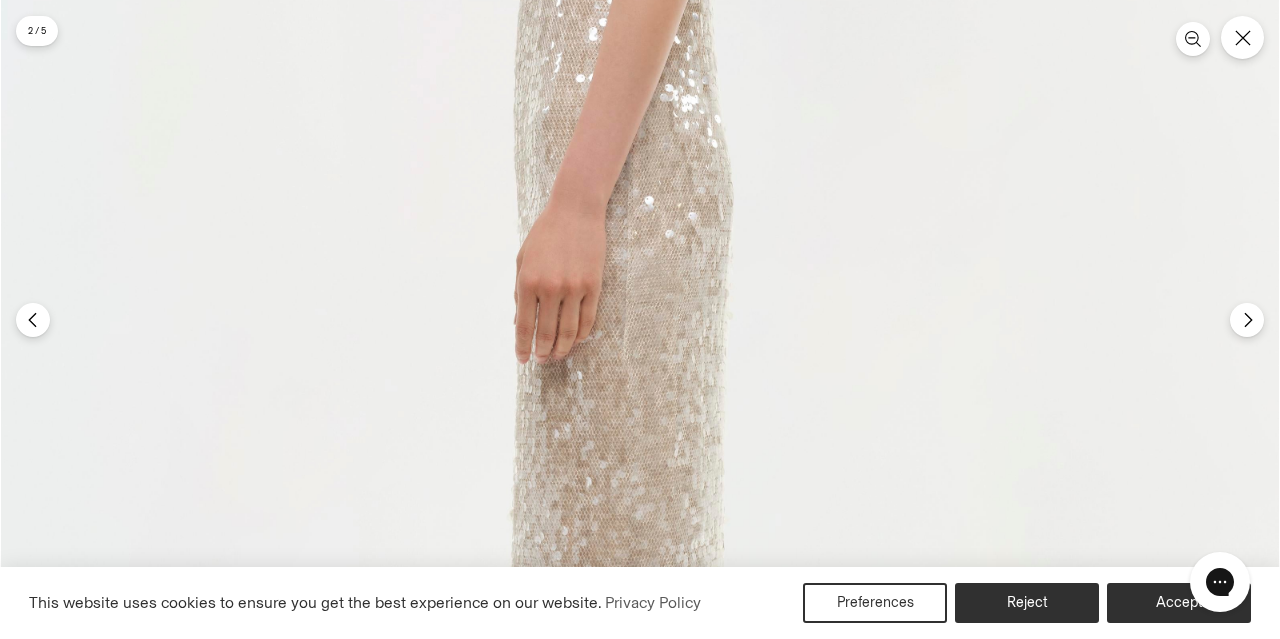click at bounding box center [640, 268] 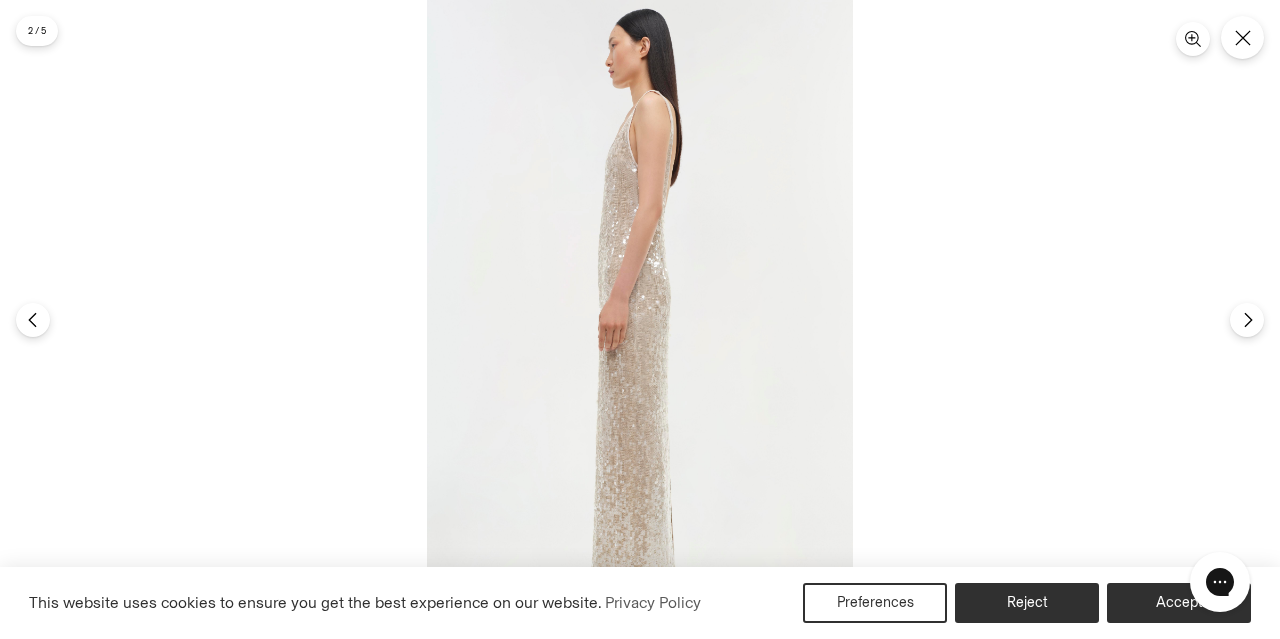 click at bounding box center (640, 319) 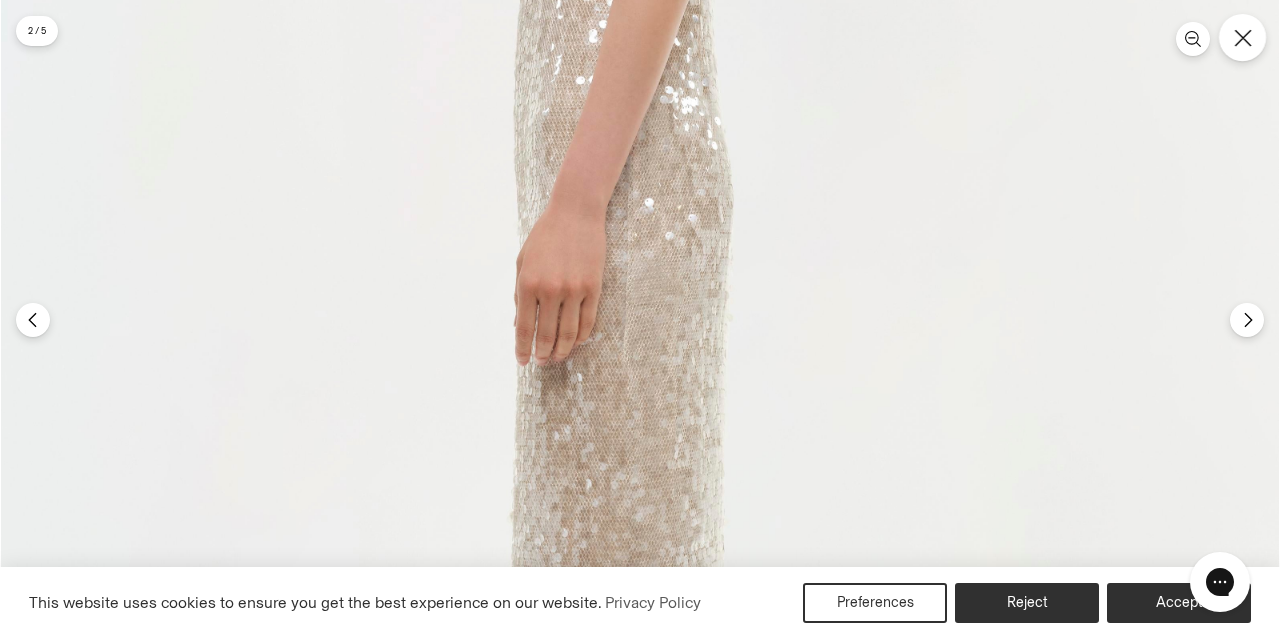 click at bounding box center (1242, 37) 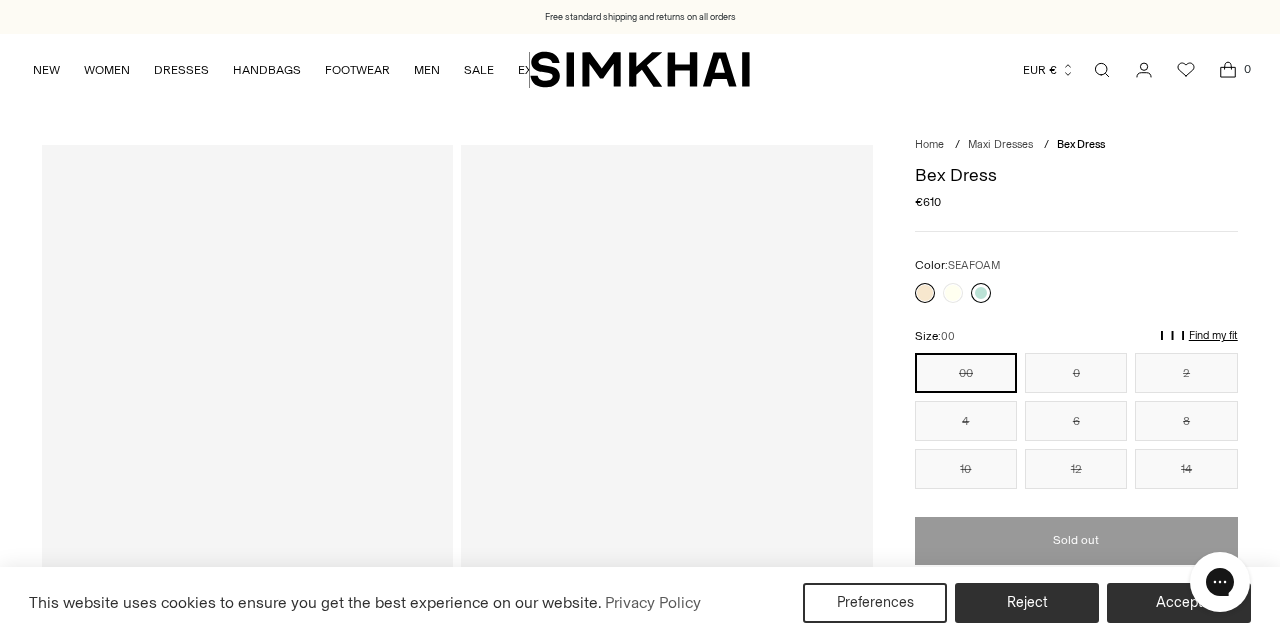 click at bounding box center [981, 293] 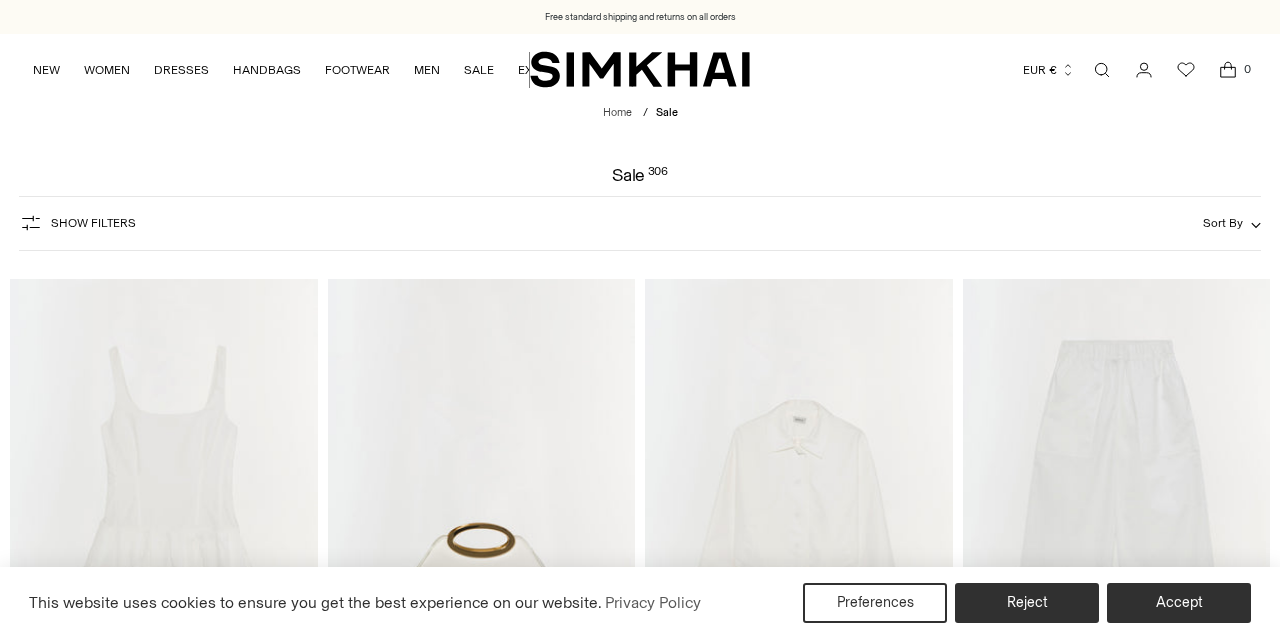 scroll, scrollTop: 156, scrollLeft: 0, axis: vertical 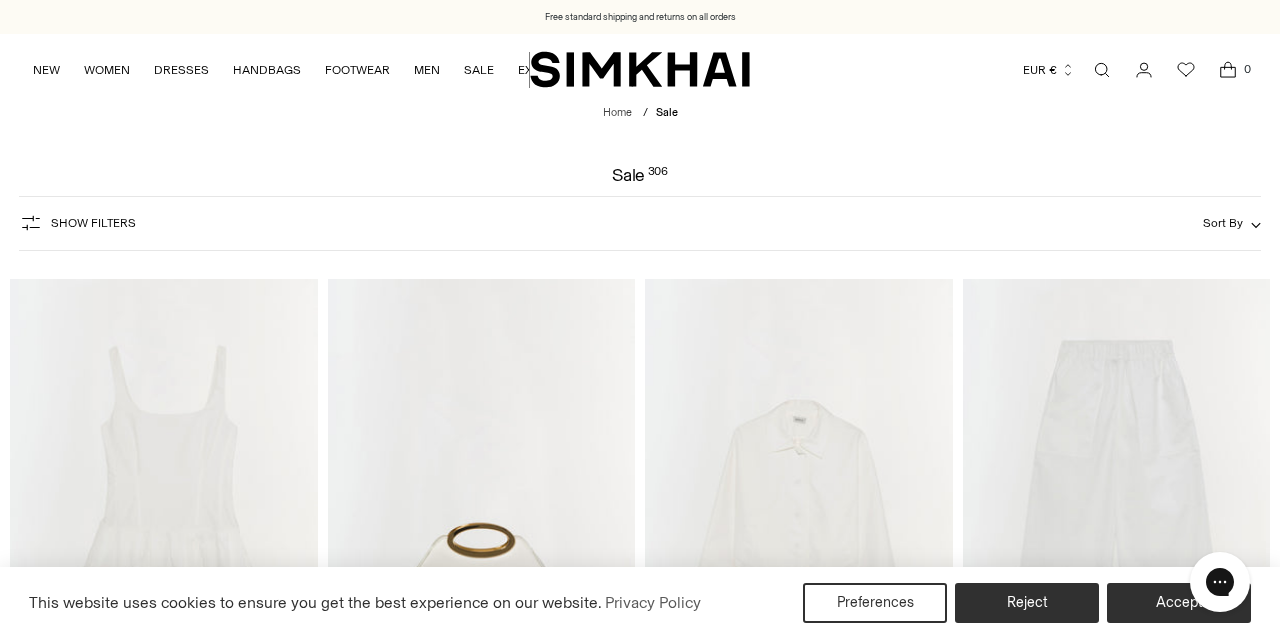 click on "Show Filters" at bounding box center [93, 223] 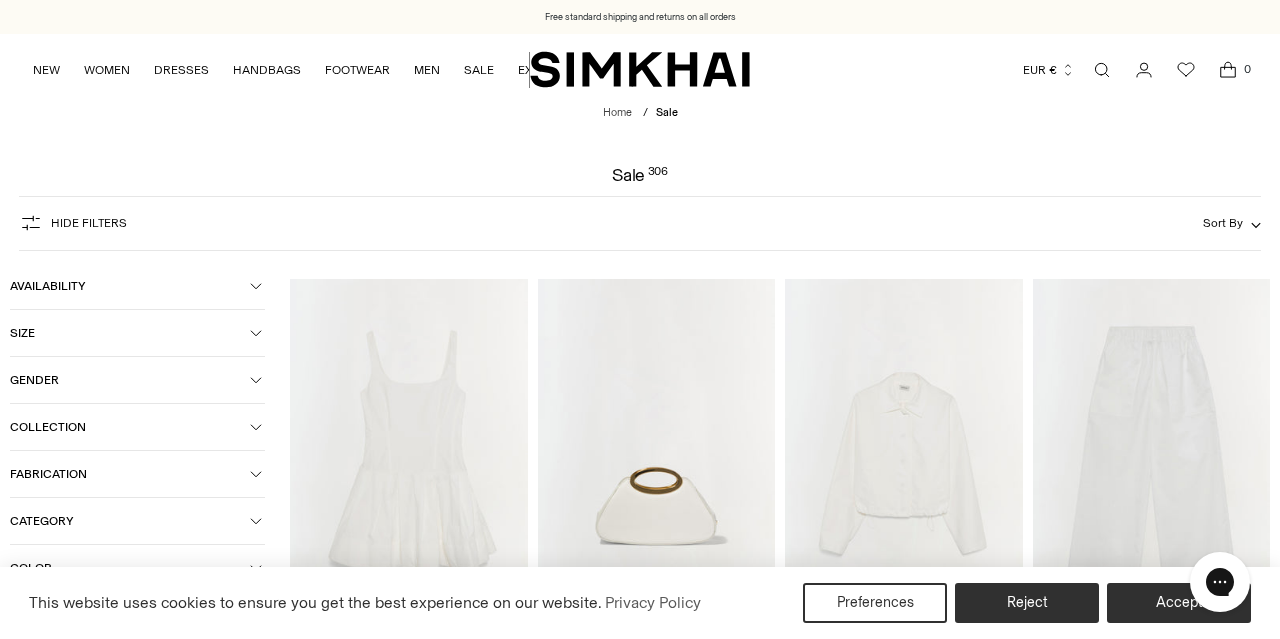 click on "Category" at bounding box center [137, 521] 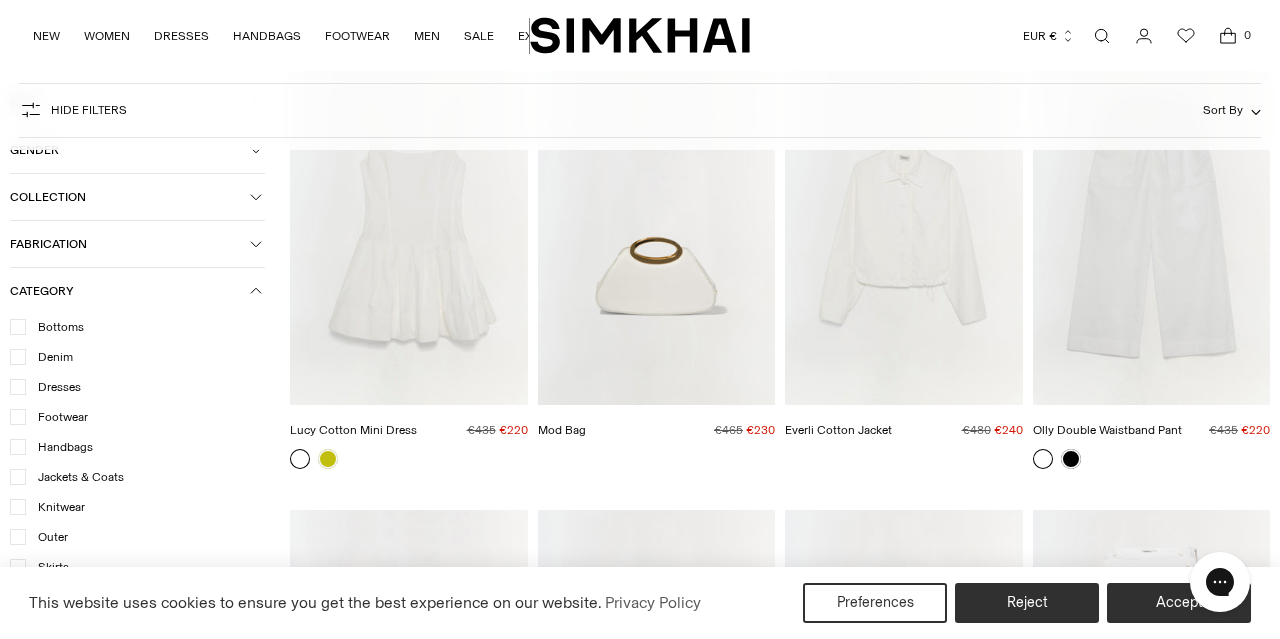 scroll, scrollTop: 259, scrollLeft: 0, axis: vertical 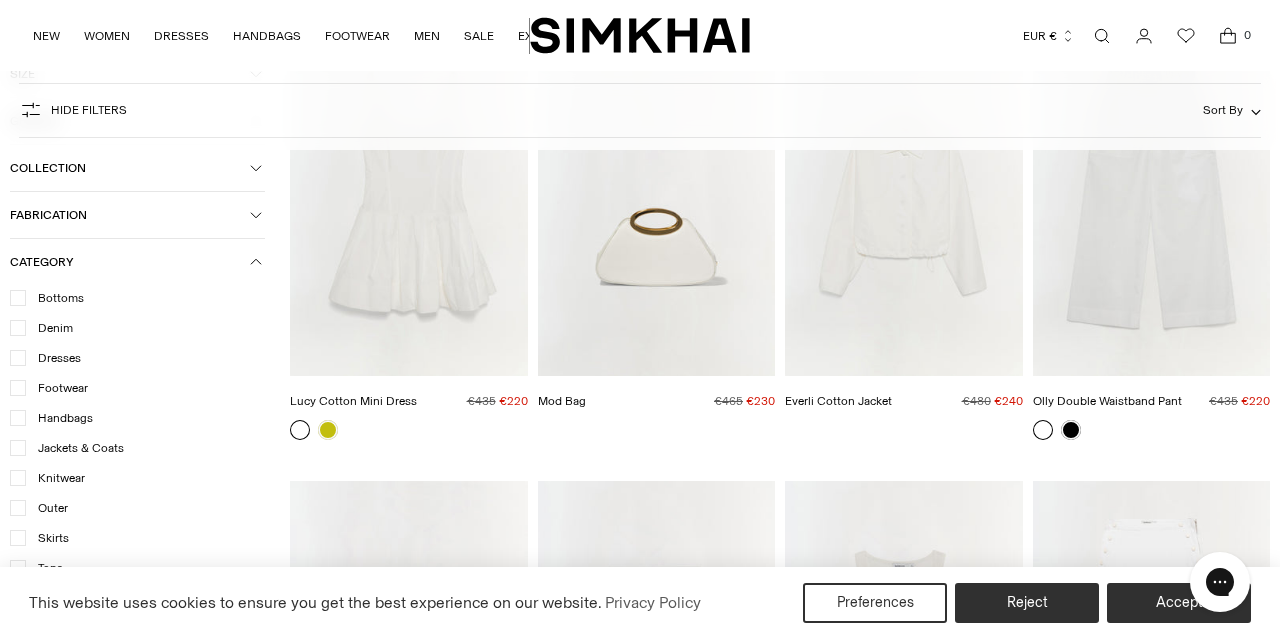 click on "Dresses" at bounding box center (53, 358) 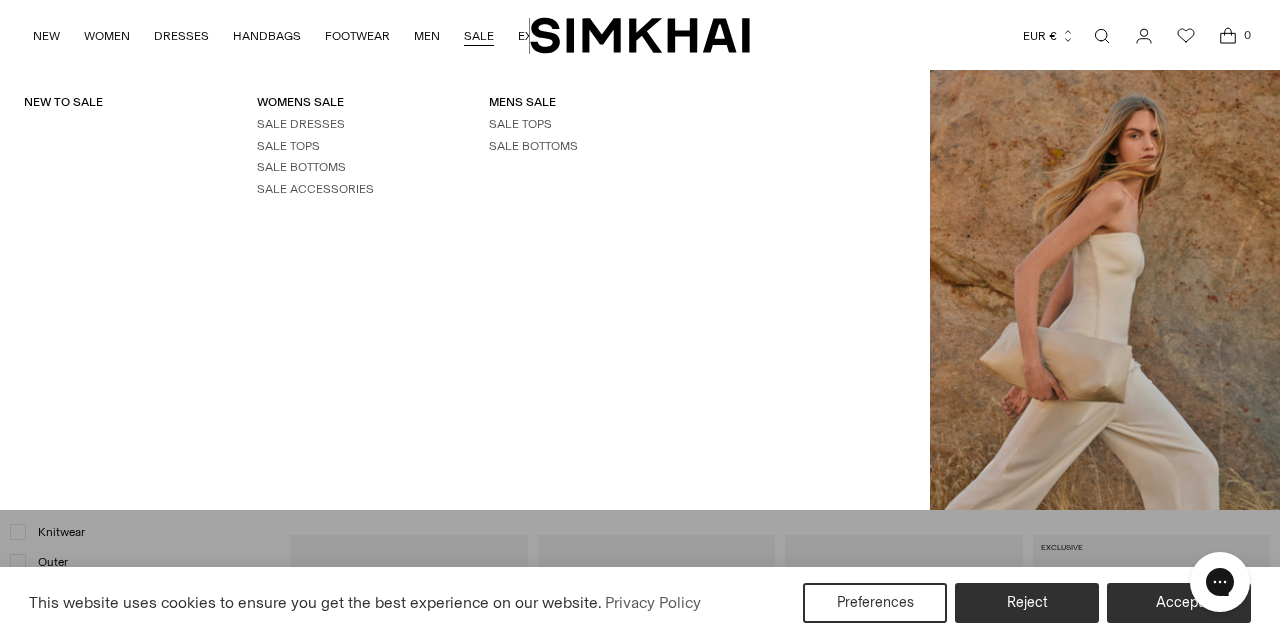 scroll, scrollTop: 147, scrollLeft: 0, axis: vertical 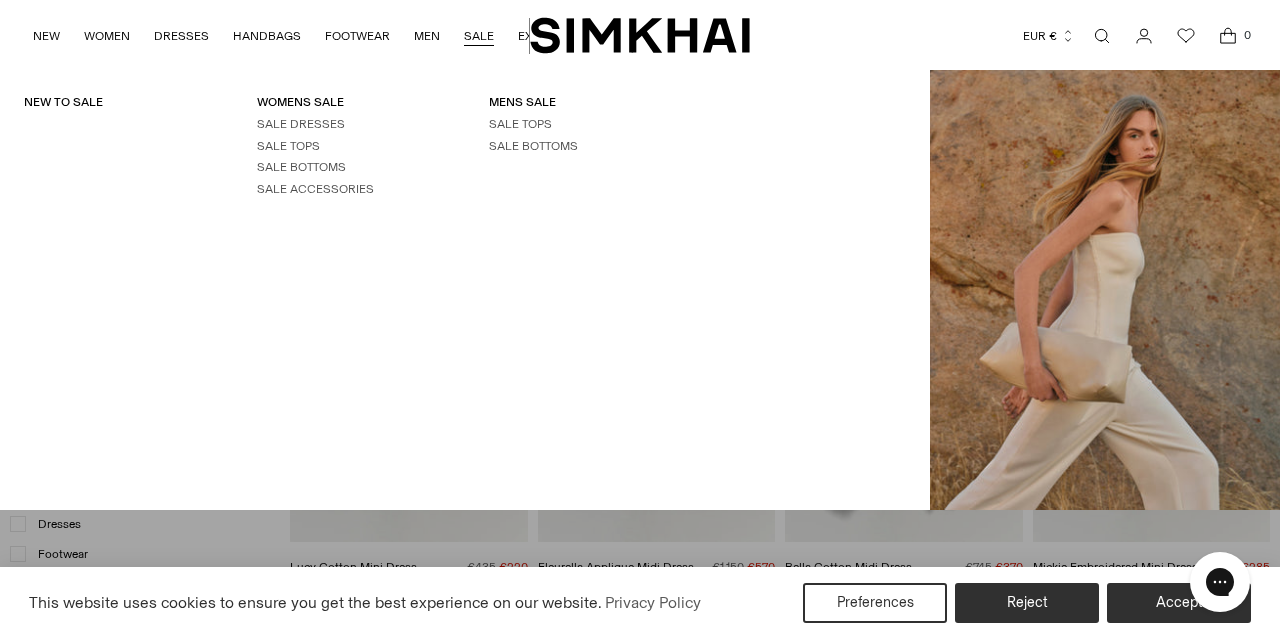 click on "Currency
EUR €
Albania (ALL
L)
Algeria (DZD
د.ج)
Andorra (EUR
€)
Angola (AOA
Kz)
Anguilla (XCD
$)" at bounding box center (999, 36) 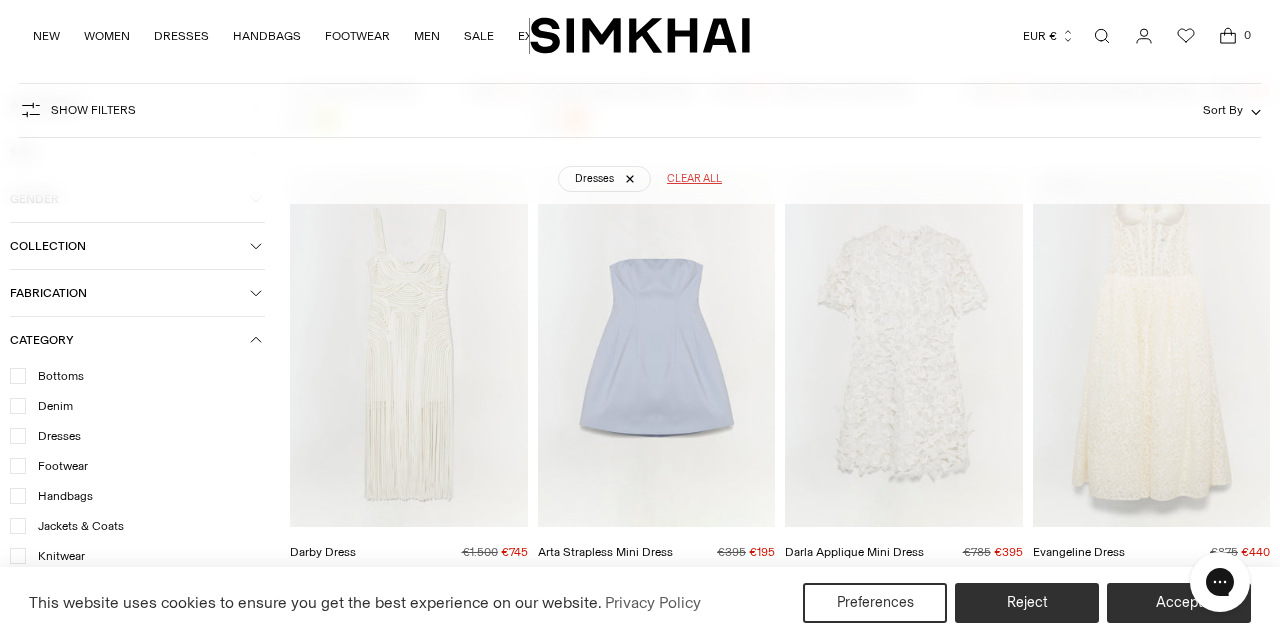 scroll, scrollTop: 619, scrollLeft: 0, axis: vertical 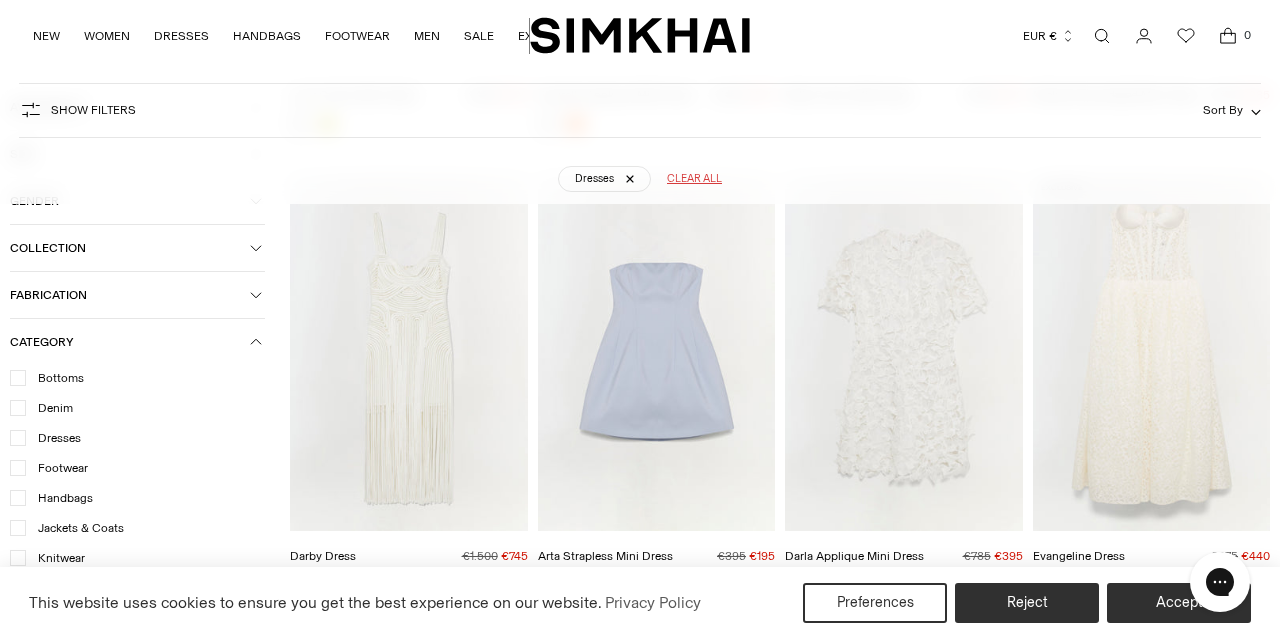 click at bounding box center (0, 0) 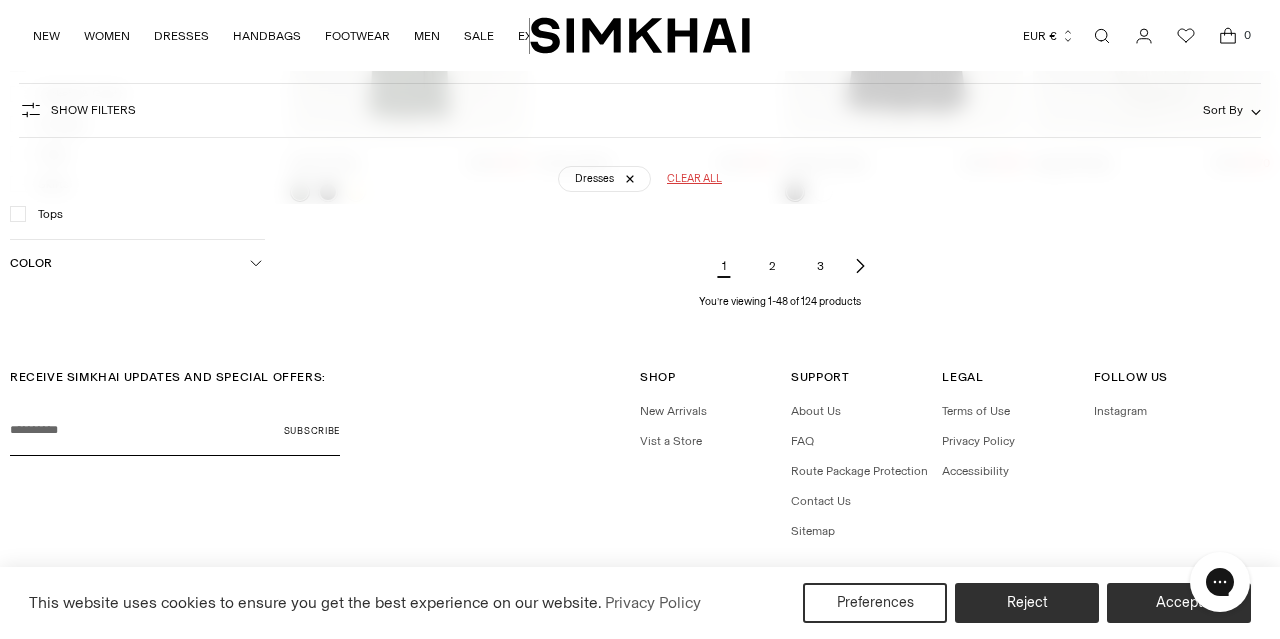 scroll, scrollTop: 5609, scrollLeft: 0, axis: vertical 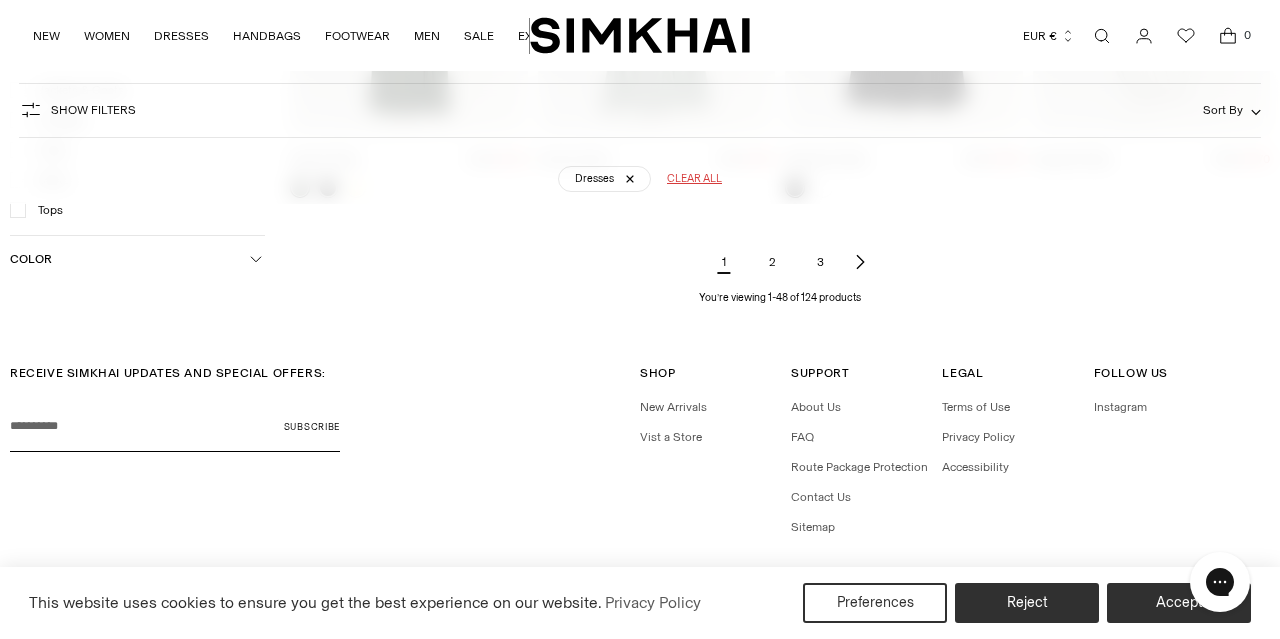 click on "2" at bounding box center (772, 262) 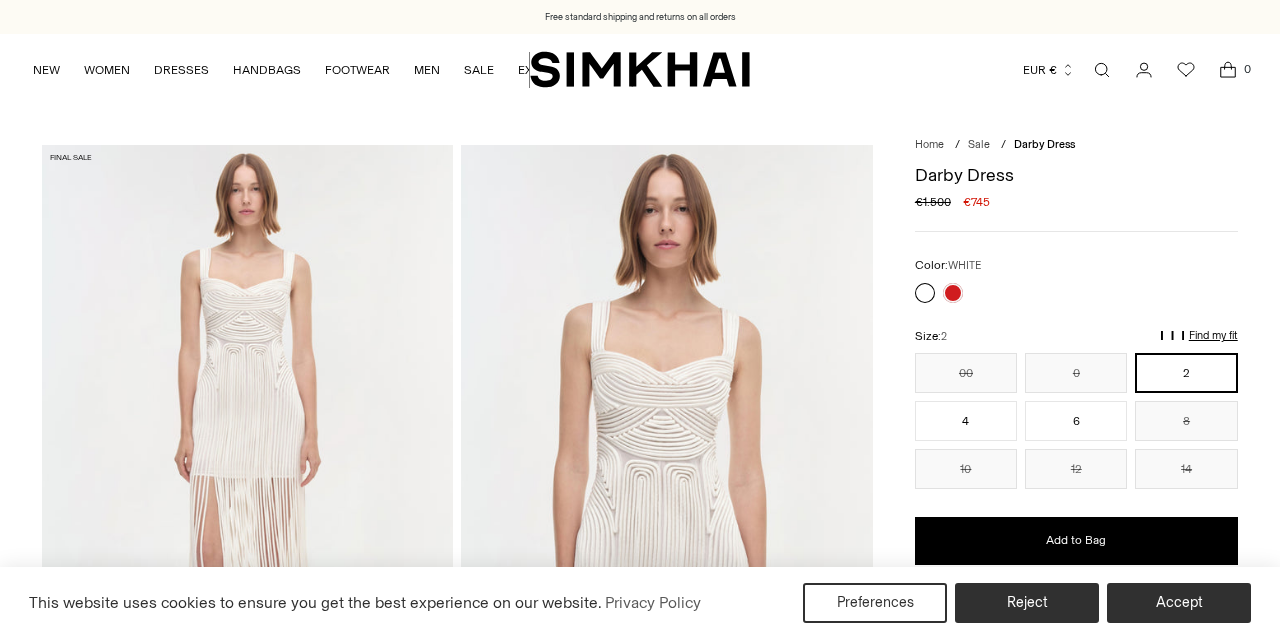 scroll, scrollTop: 0, scrollLeft: 0, axis: both 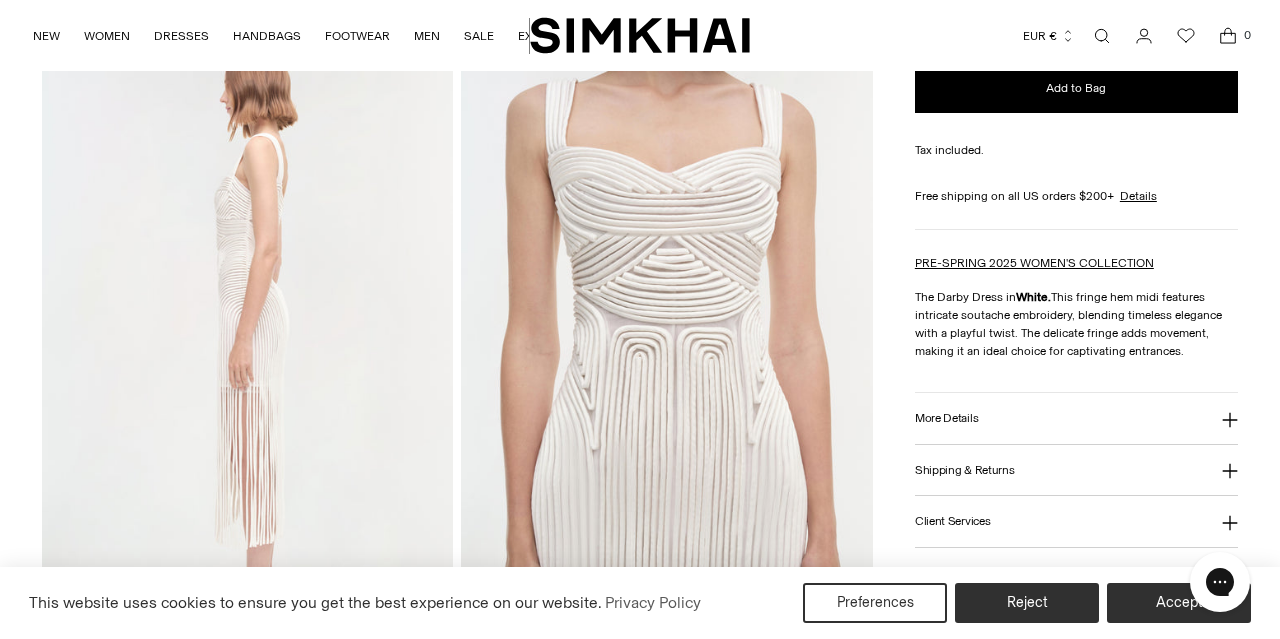 click at bounding box center (666, 346) 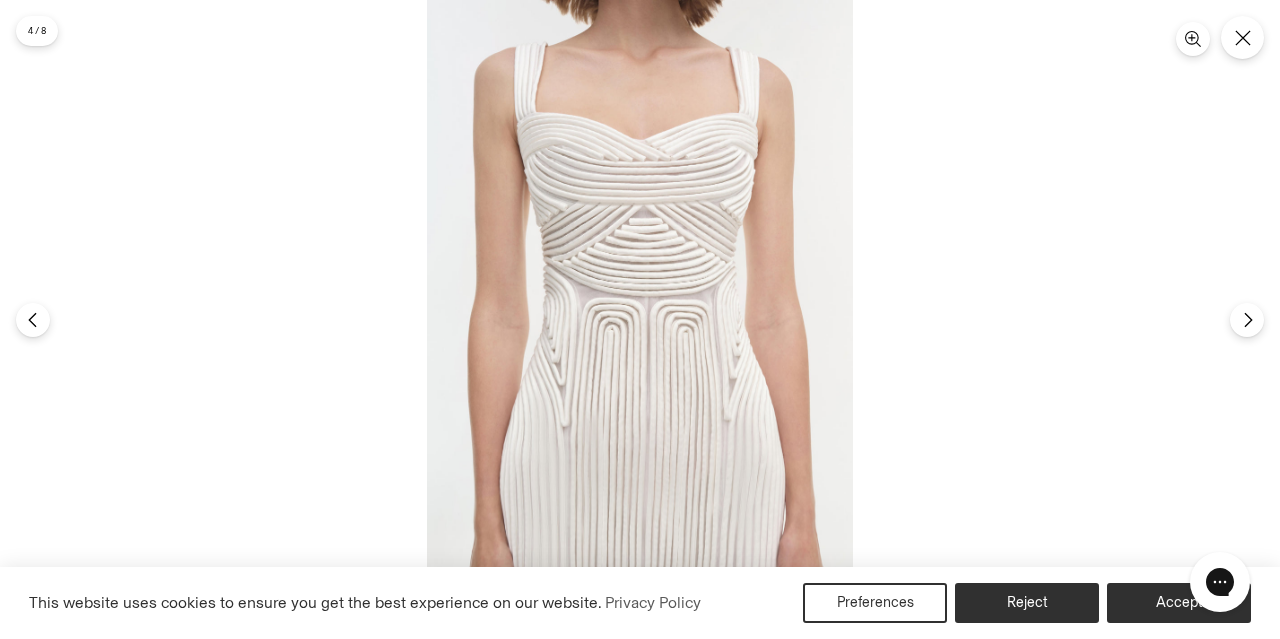 click at bounding box center (640, 319) 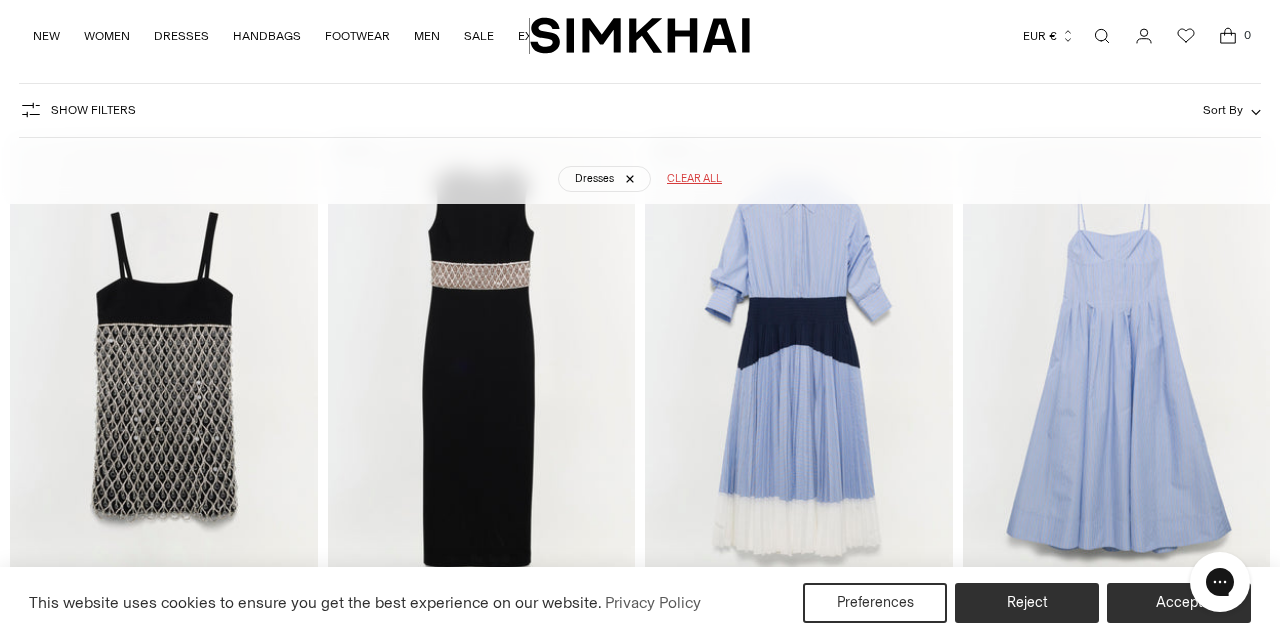 scroll, scrollTop: 186, scrollLeft: 0, axis: vertical 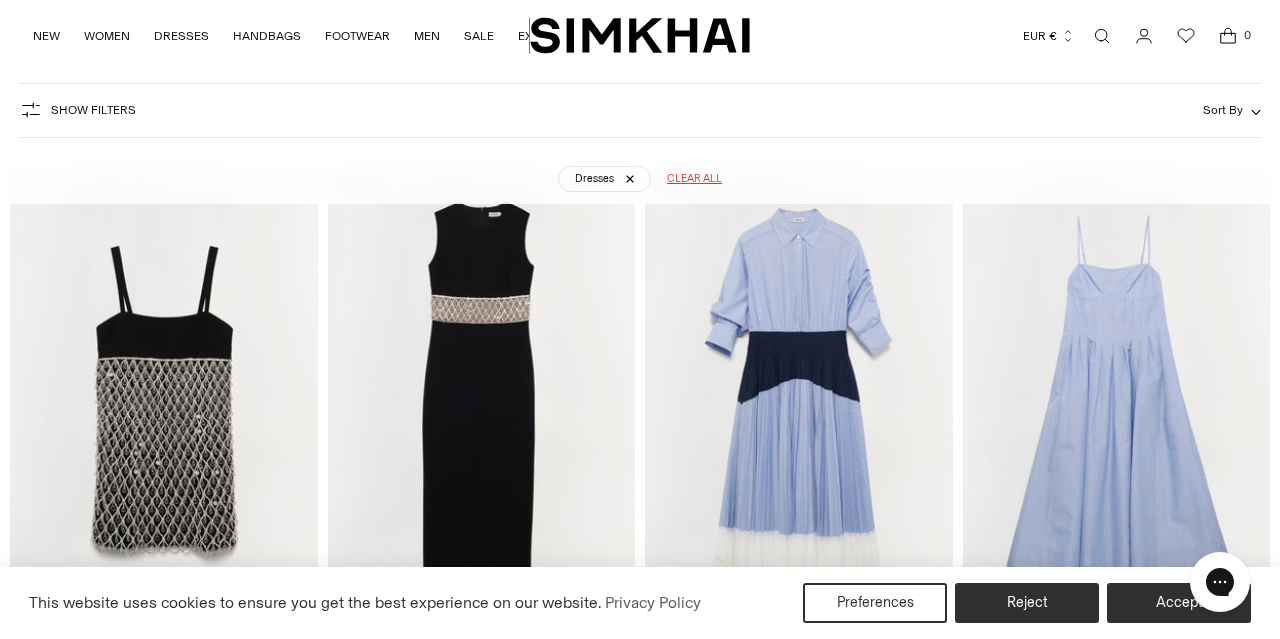 click at bounding box center [0, 0] 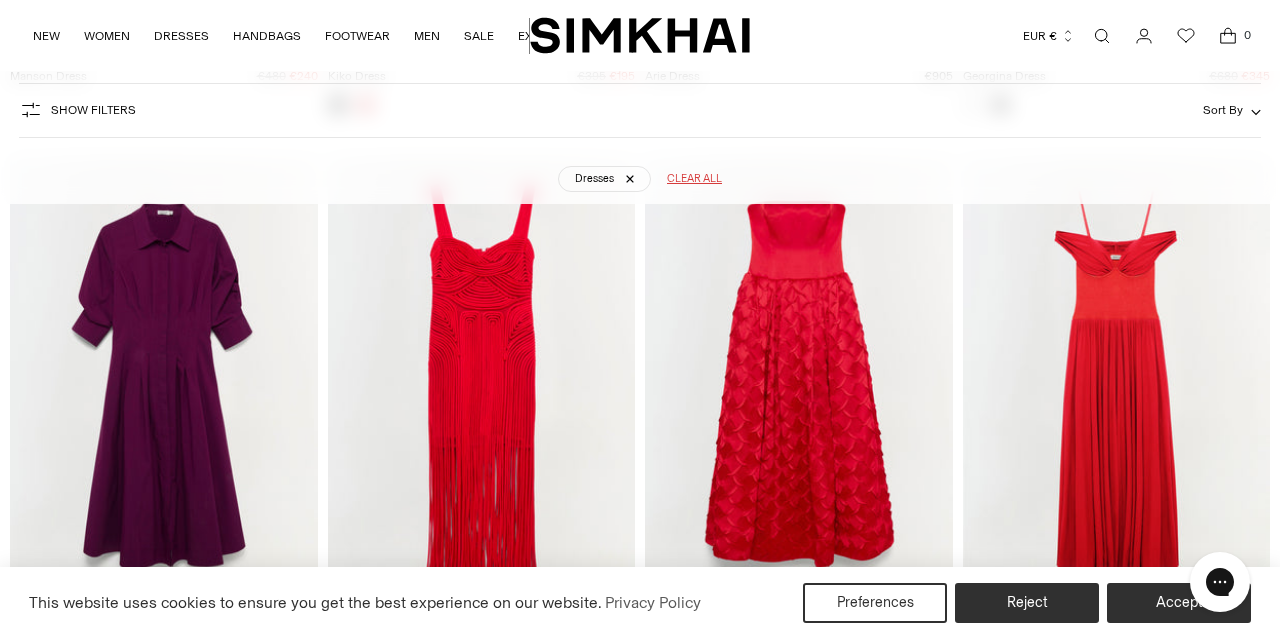scroll, scrollTop: 3557, scrollLeft: 0, axis: vertical 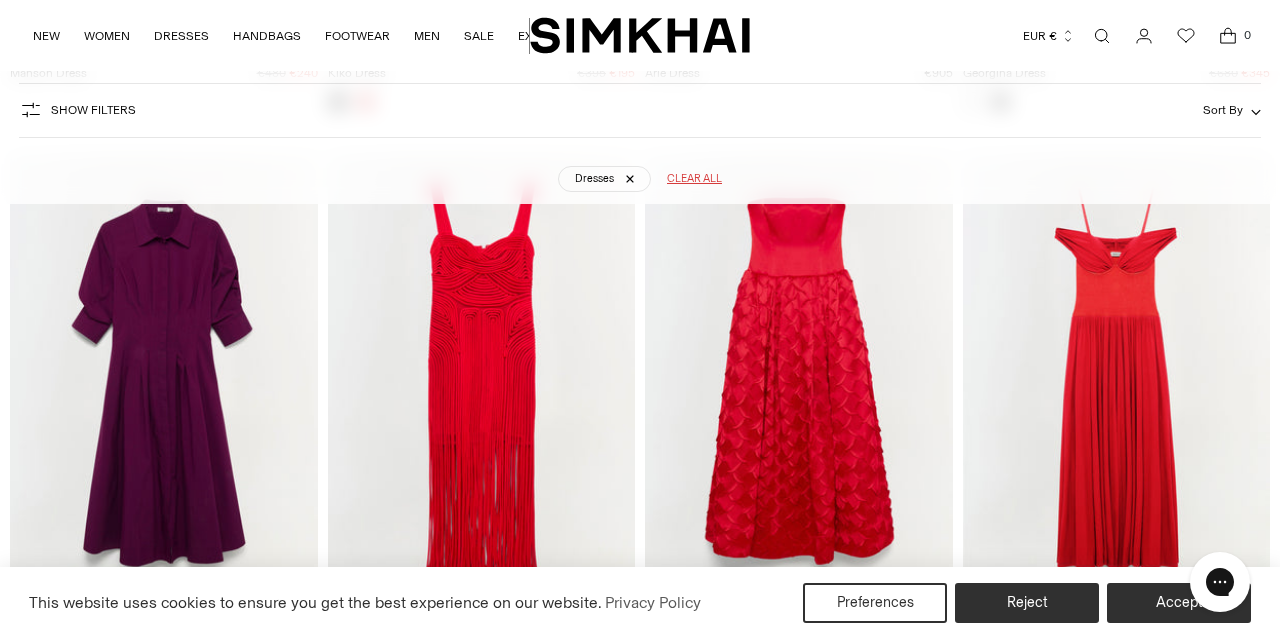 click at bounding box center (0, 0) 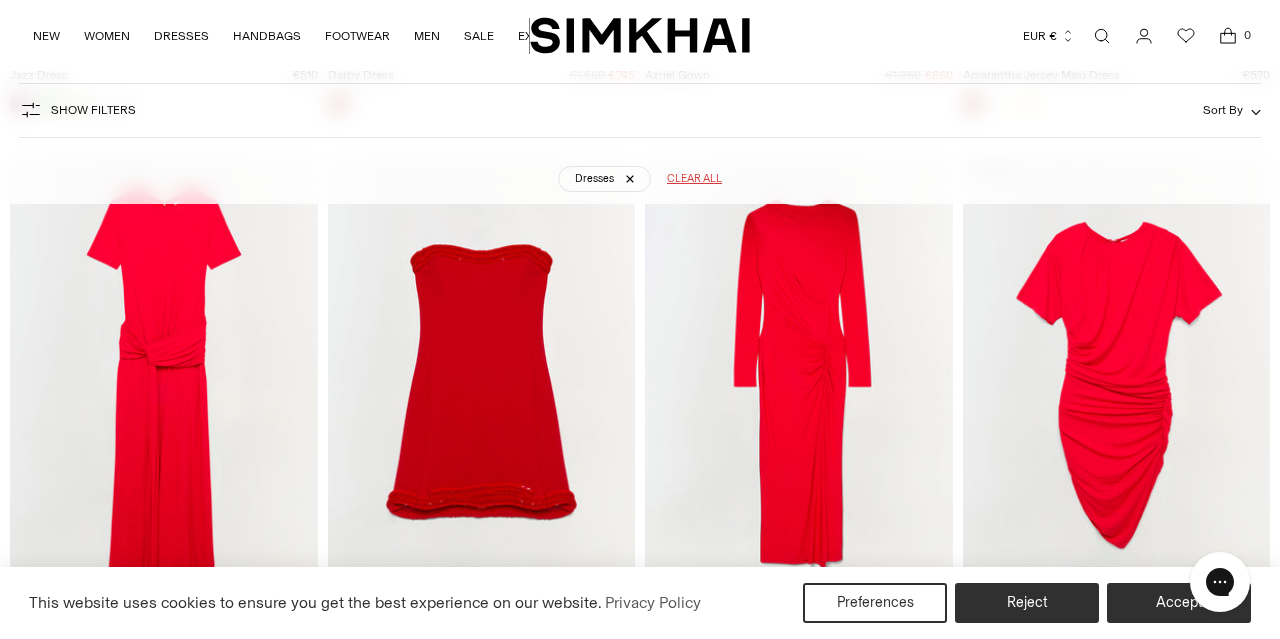scroll, scrollTop: 4104, scrollLeft: 0, axis: vertical 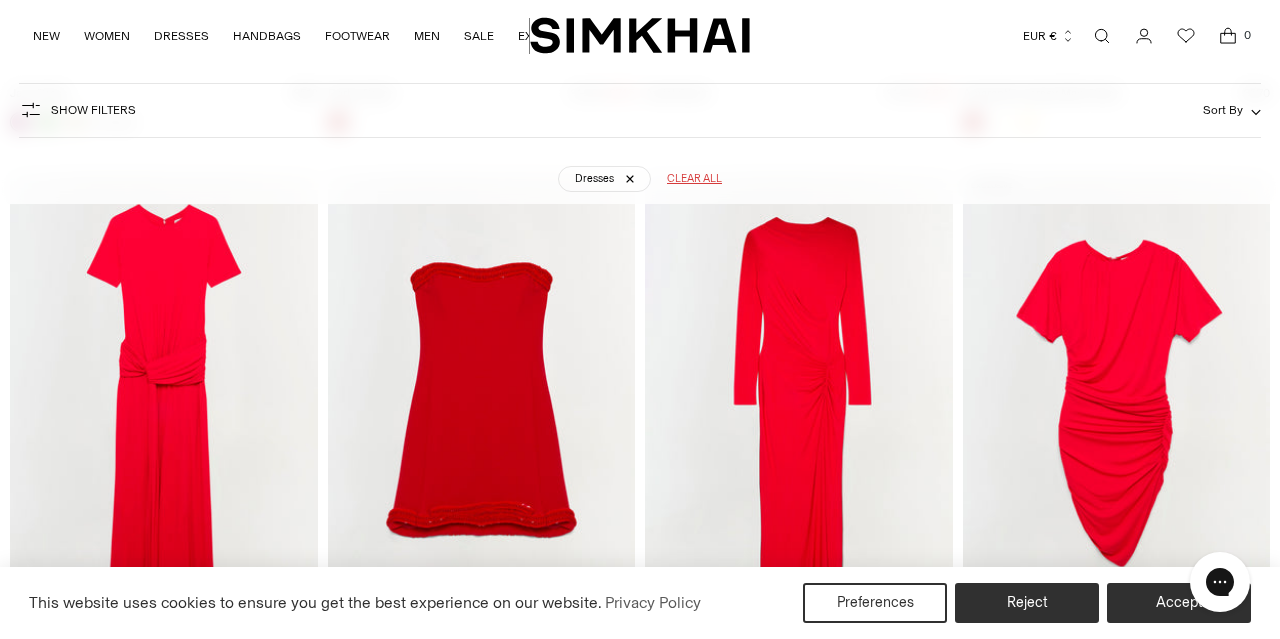 click at bounding box center (0, 0) 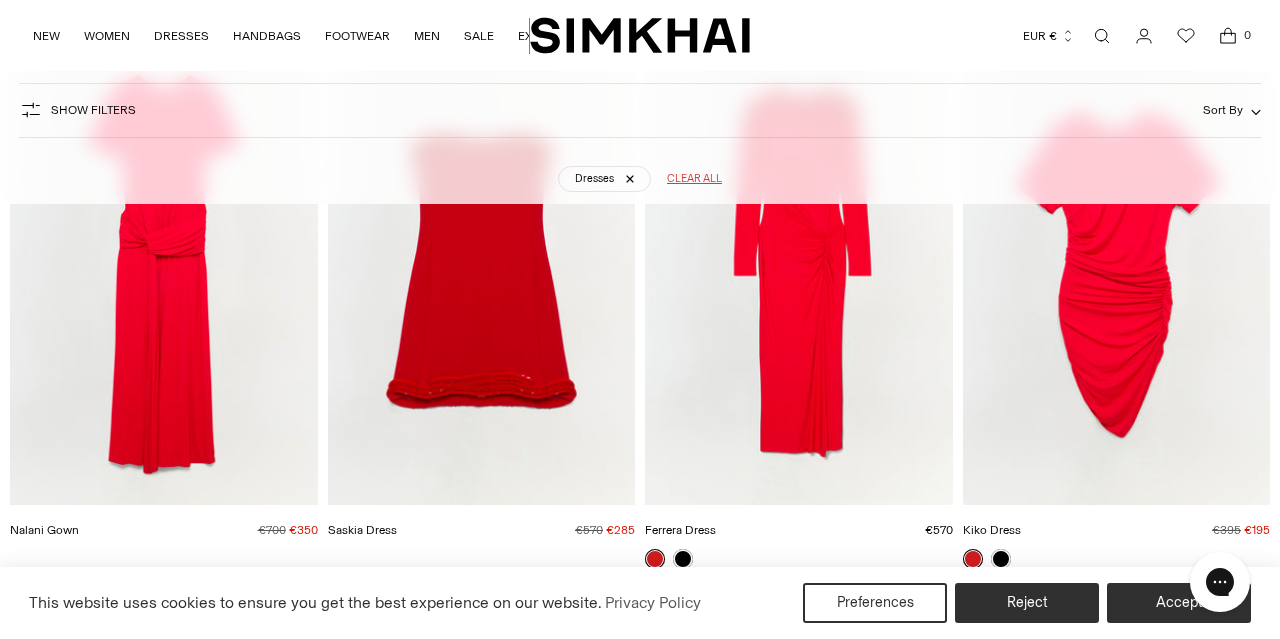 scroll, scrollTop: 4234, scrollLeft: 1, axis: both 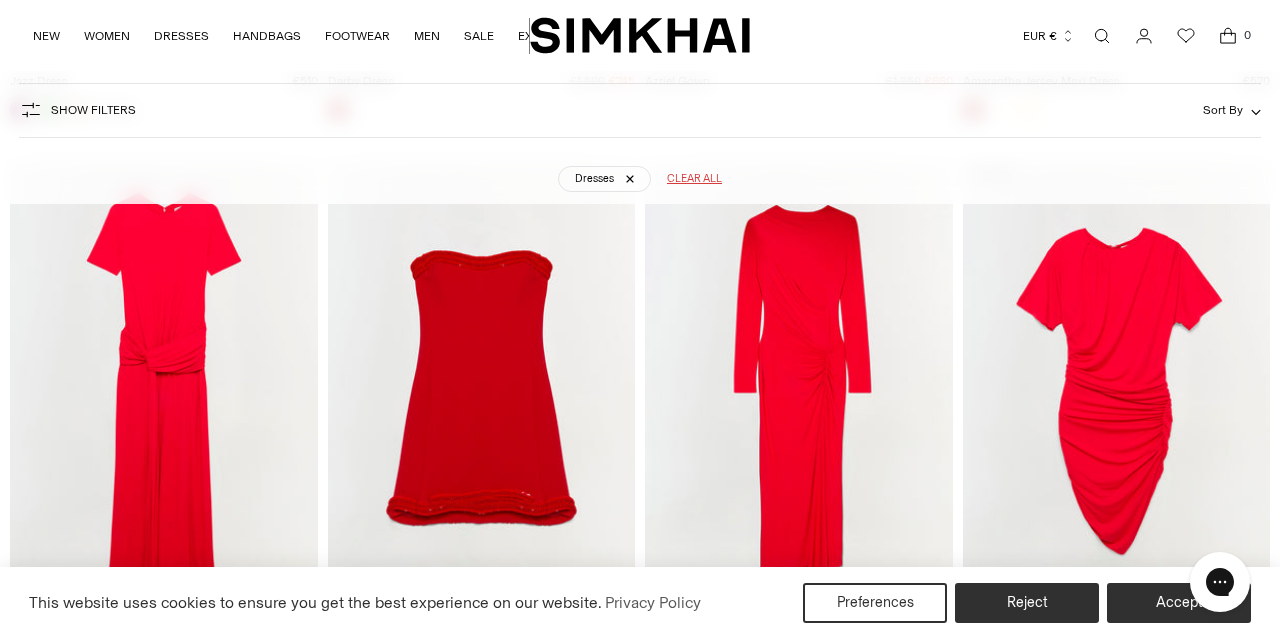 click at bounding box center (0, 0) 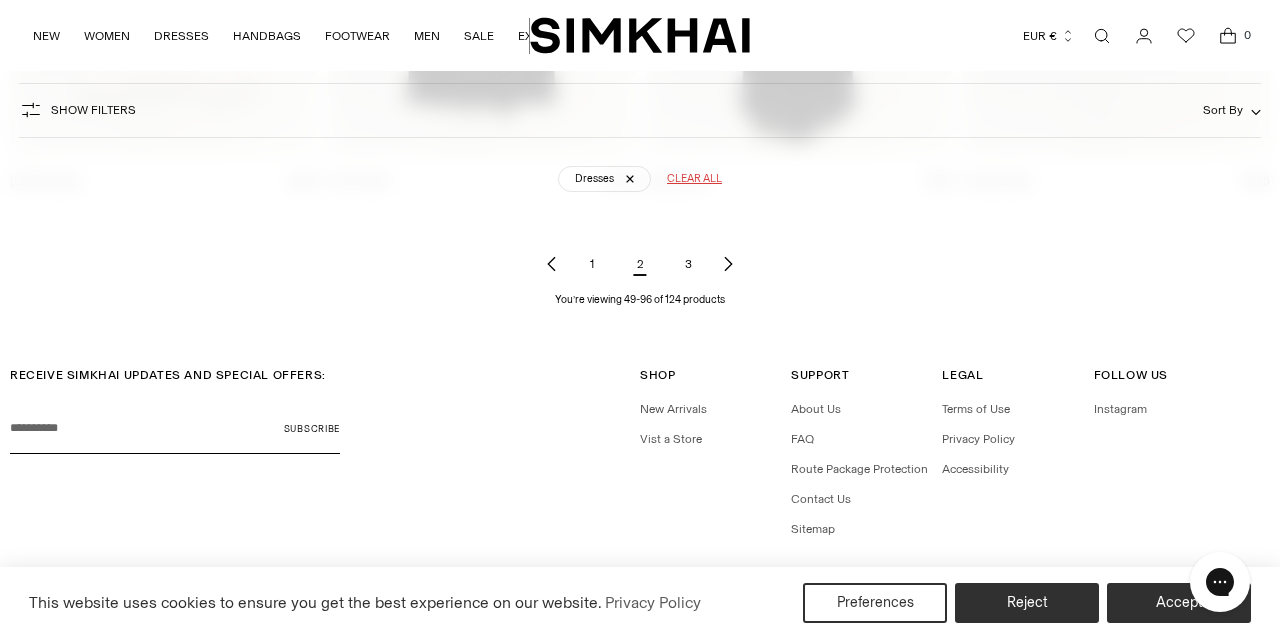 scroll, scrollTop: 6862, scrollLeft: 0, axis: vertical 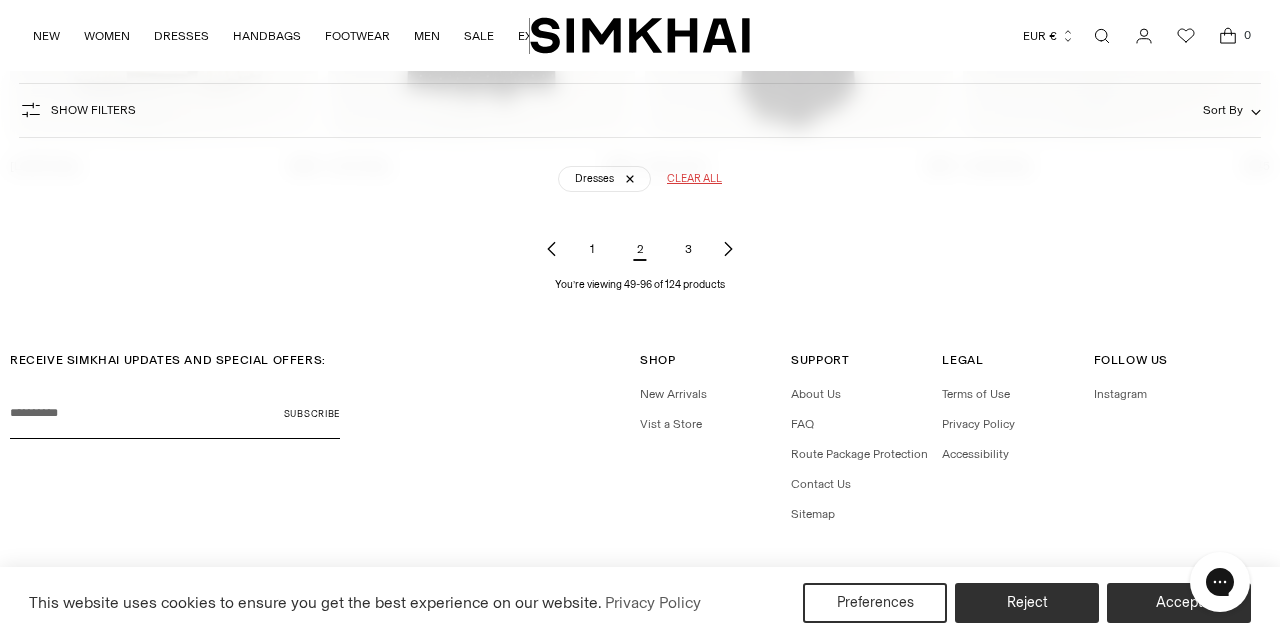 click on "3" at bounding box center (688, 249) 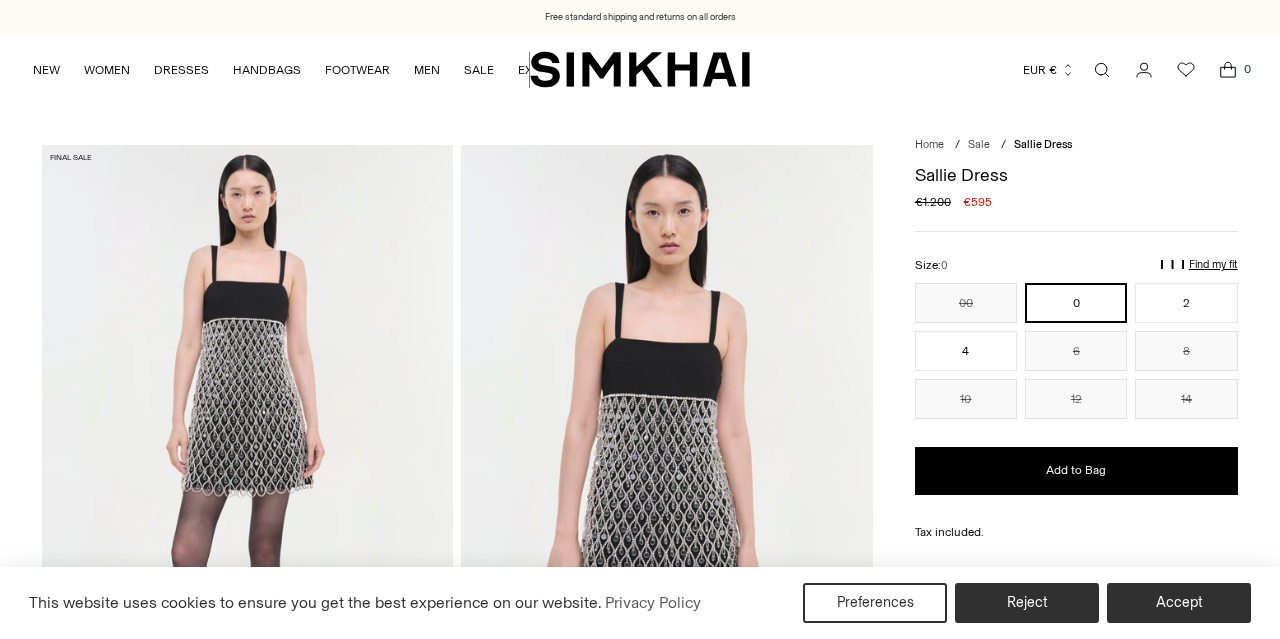 scroll, scrollTop: 0, scrollLeft: 0, axis: both 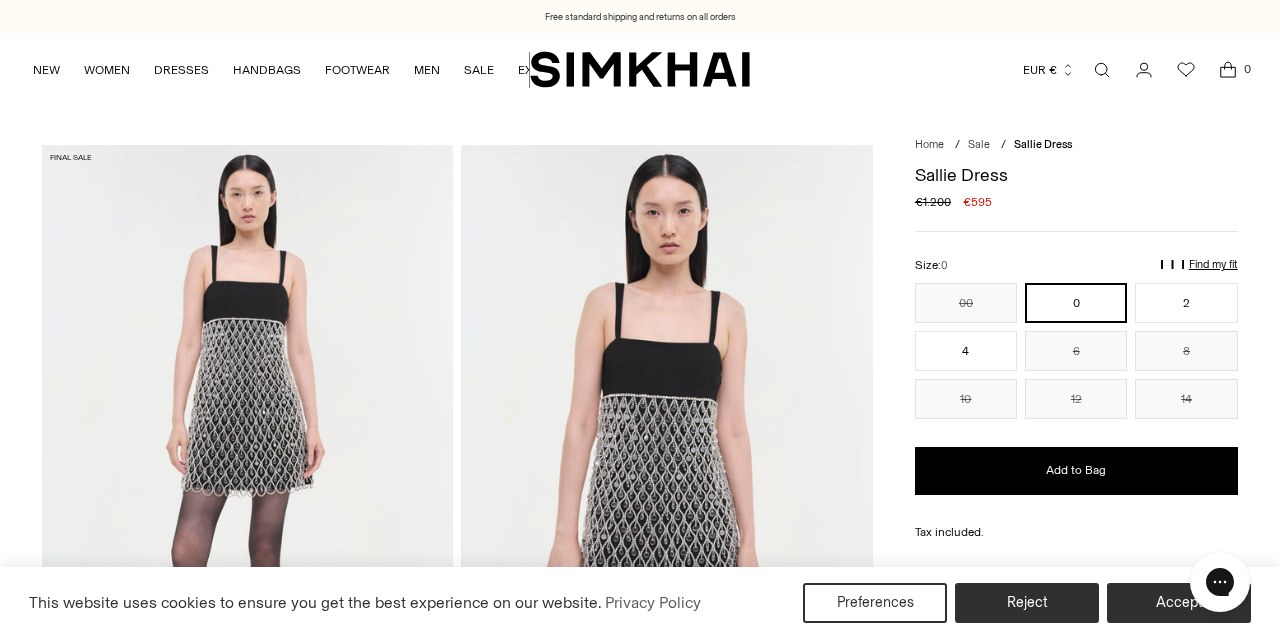 click at bounding box center (666, 453) 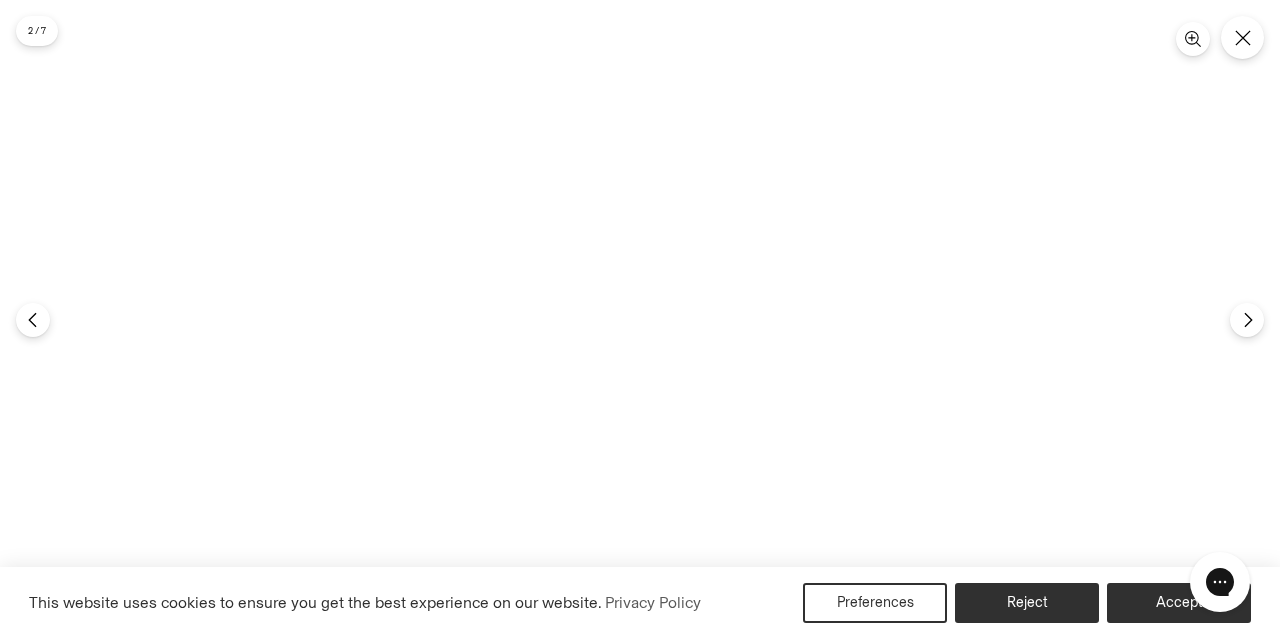 click at bounding box center [640, 319] 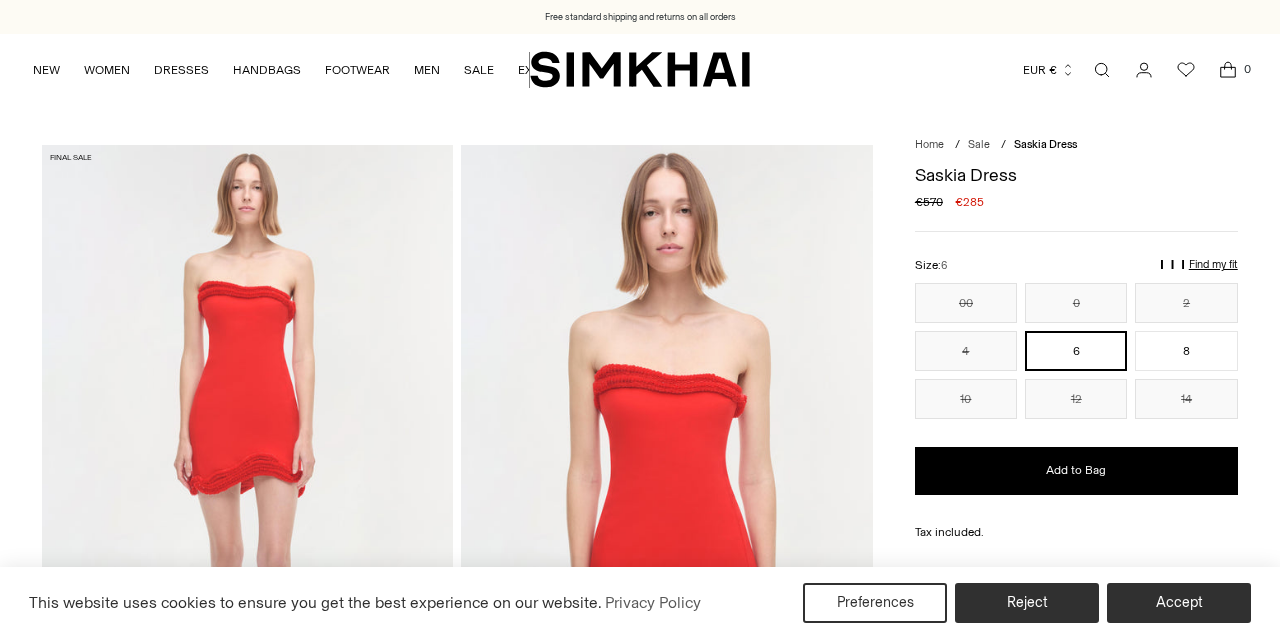 scroll, scrollTop: 0, scrollLeft: 0, axis: both 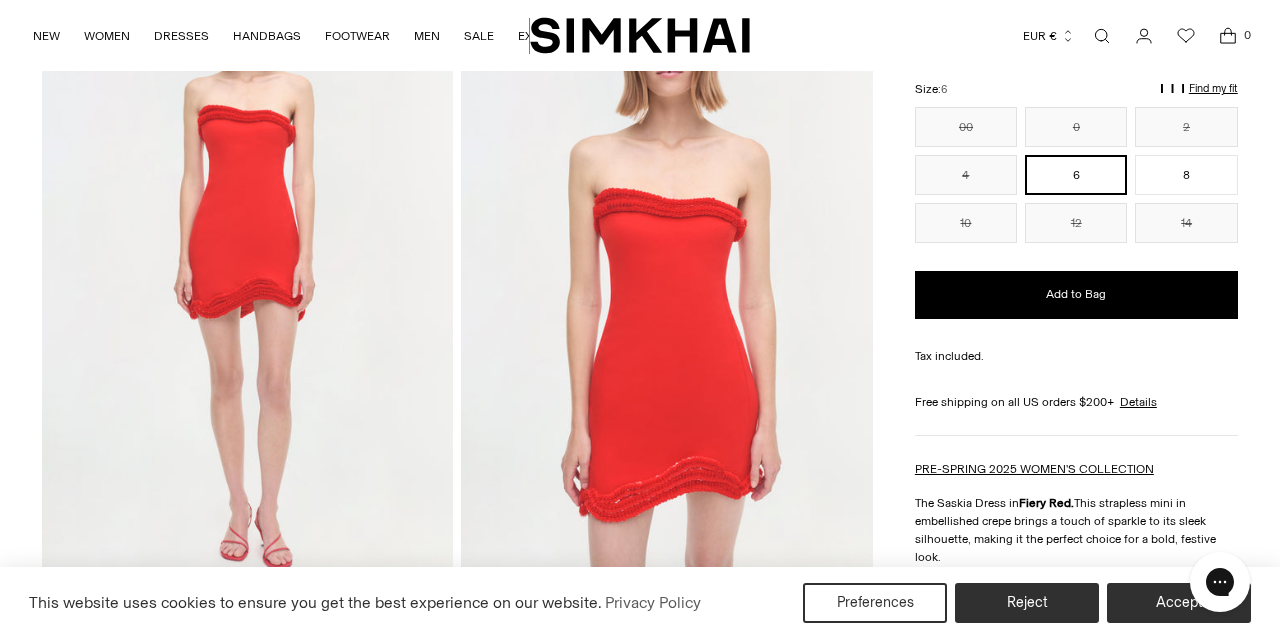 click at bounding box center [666, 277] 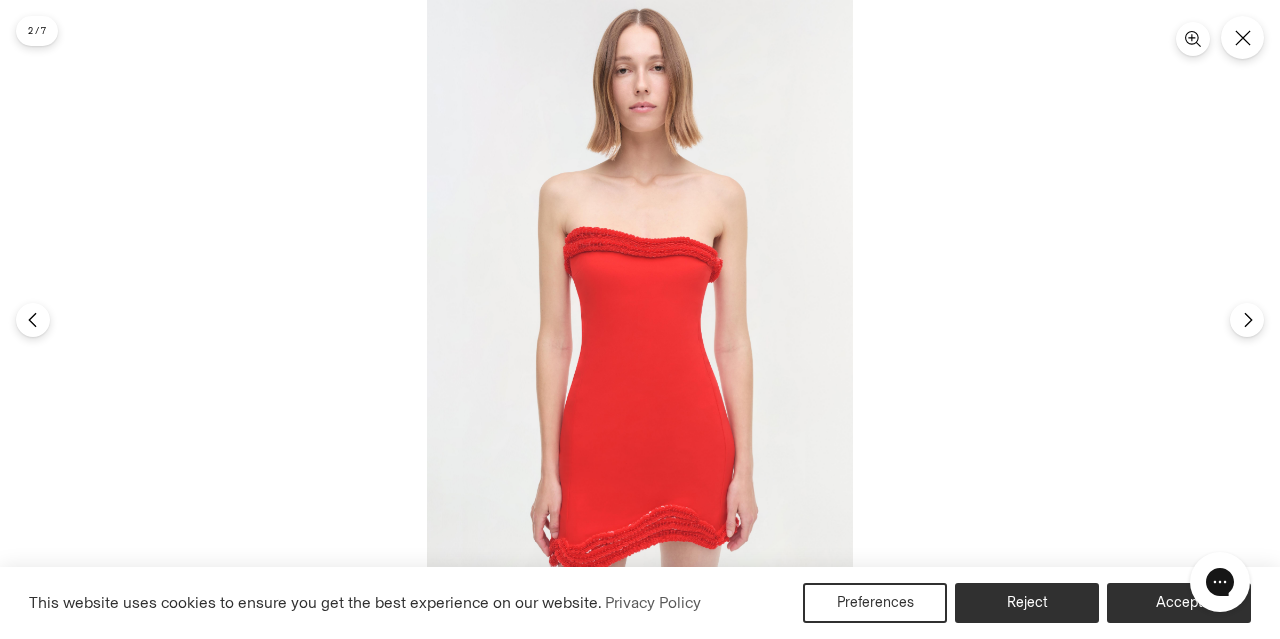 click at bounding box center [640, 319] 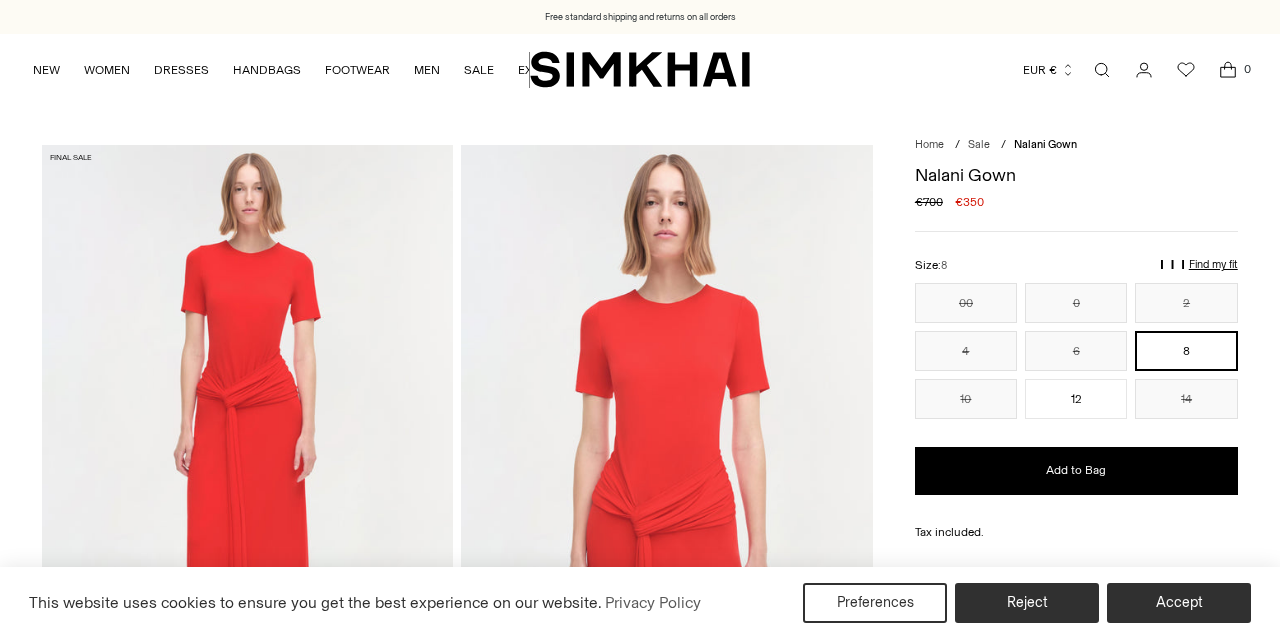 scroll, scrollTop: 0, scrollLeft: 0, axis: both 